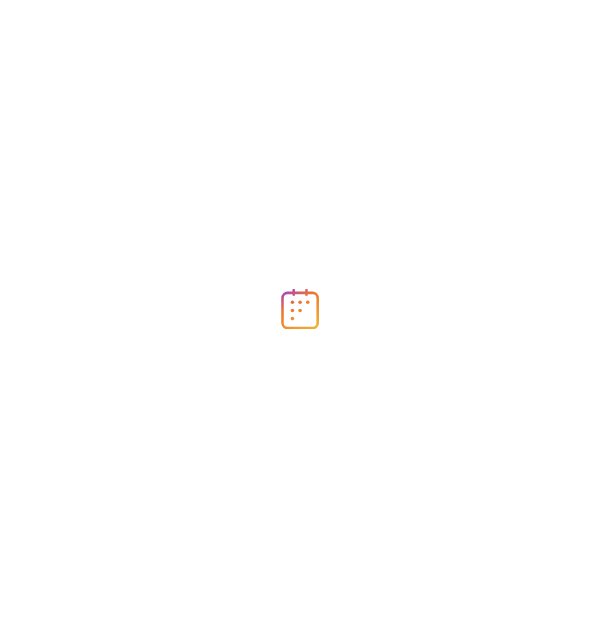 scroll, scrollTop: 0, scrollLeft: 0, axis: both 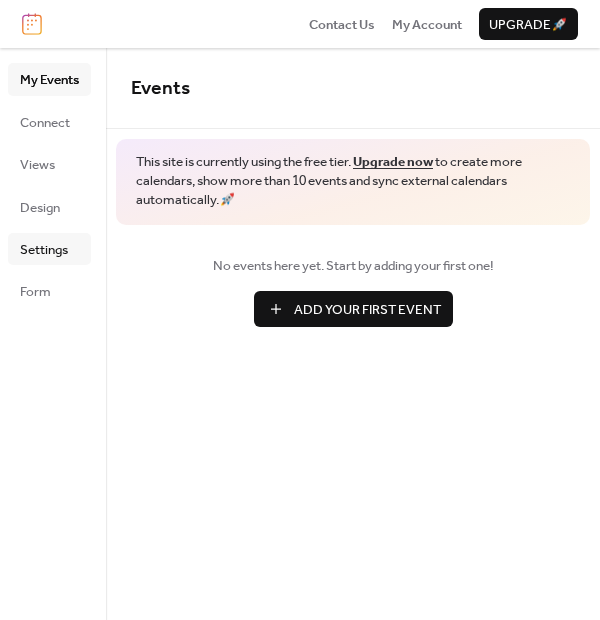 click on "Settings" at bounding box center (44, 250) 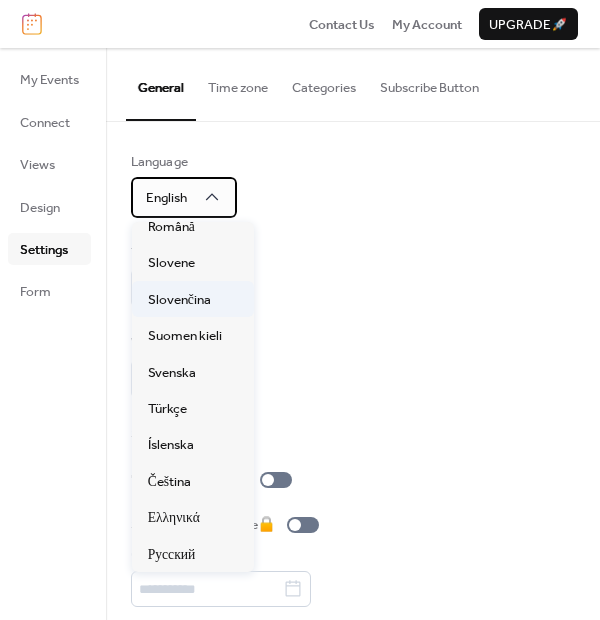 scroll, scrollTop: 700, scrollLeft: 0, axis: vertical 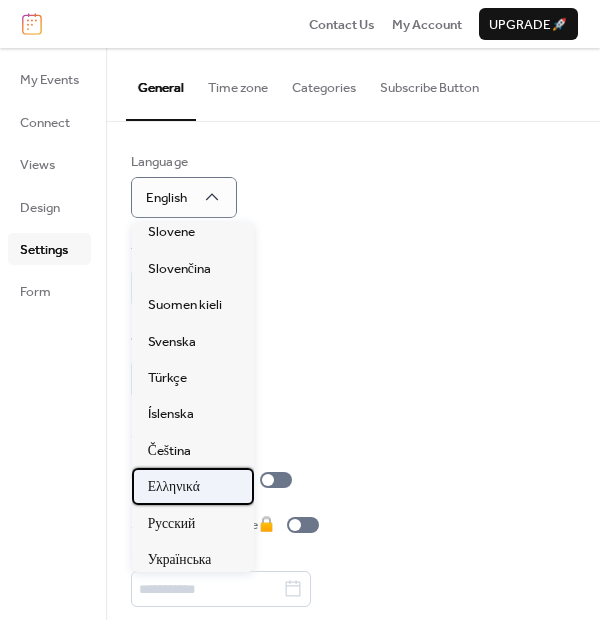 click on "Ελληνικά" at bounding box center [174, 487] 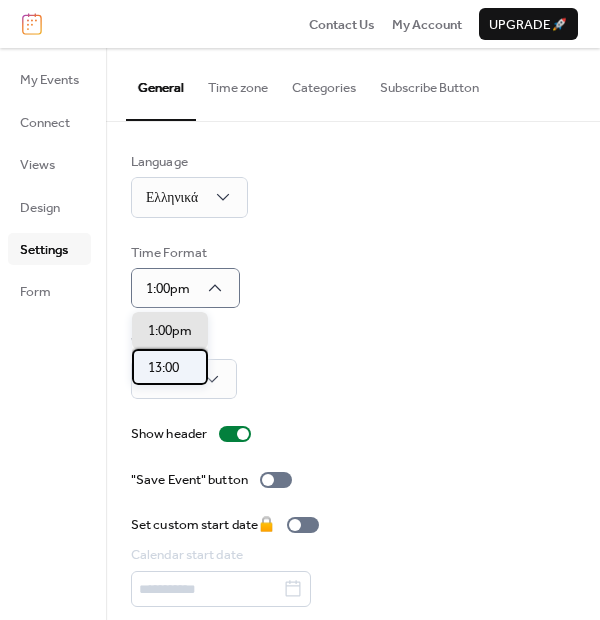 click on "13:00" at bounding box center (163, 368) 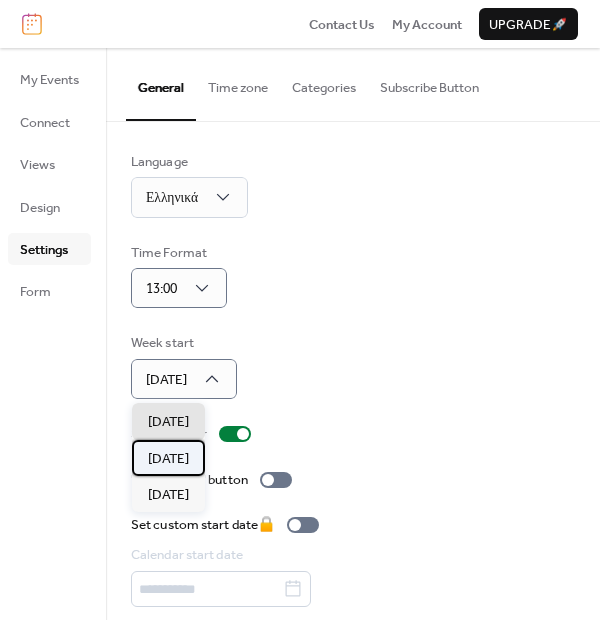 click on "[DATE]" at bounding box center (168, 459) 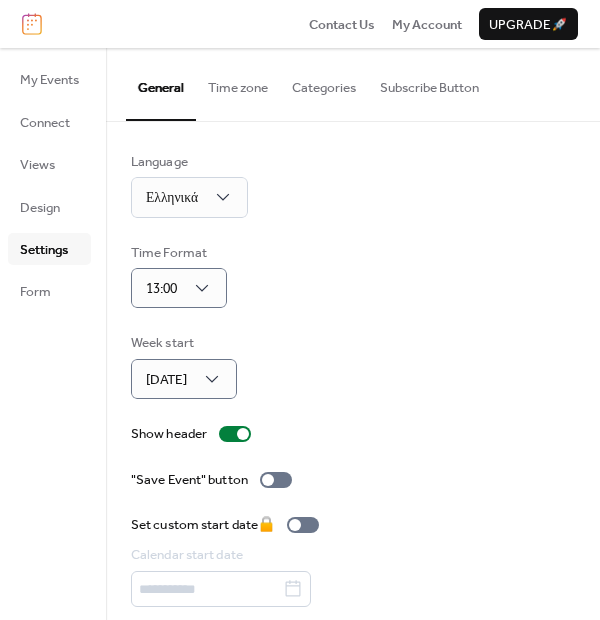 scroll, scrollTop: 63, scrollLeft: 0, axis: vertical 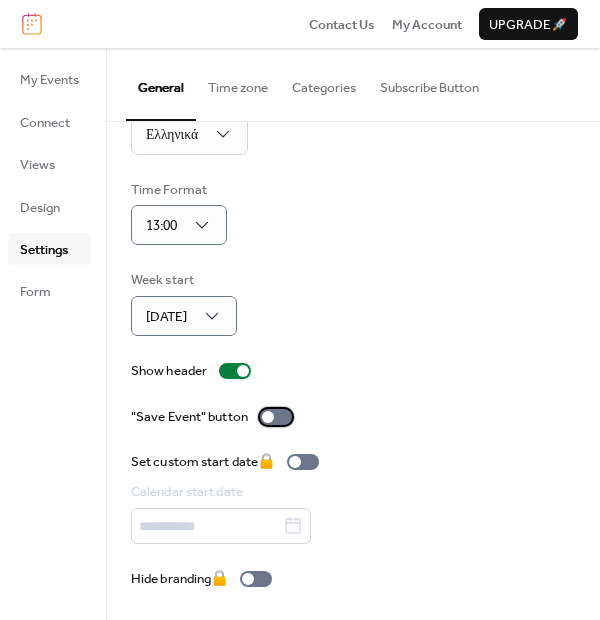 click at bounding box center [268, 417] 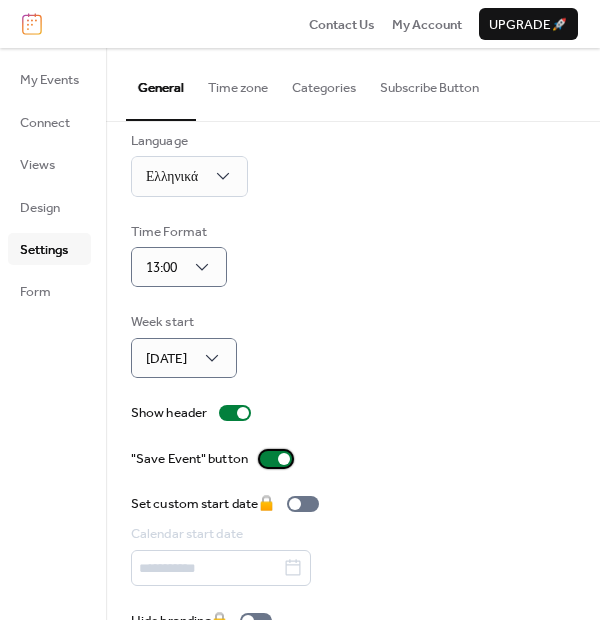 scroll, scrollTop: 0, scrollLeft: 0, axis: both 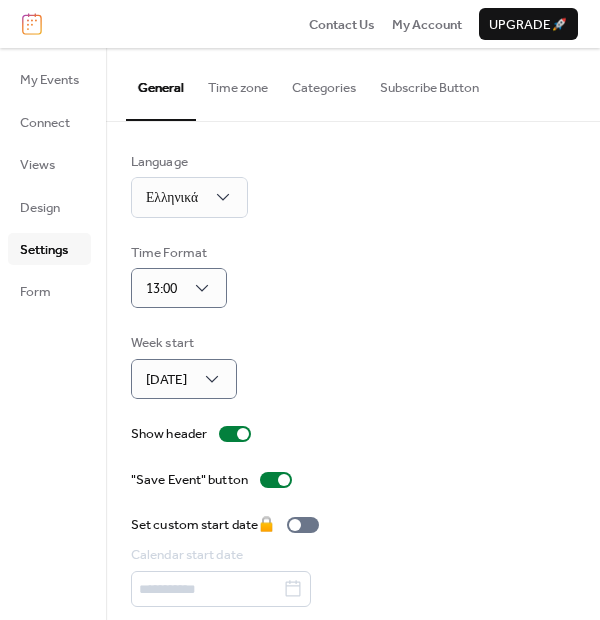 click on "Time zone" at bounding box center (238, 83) 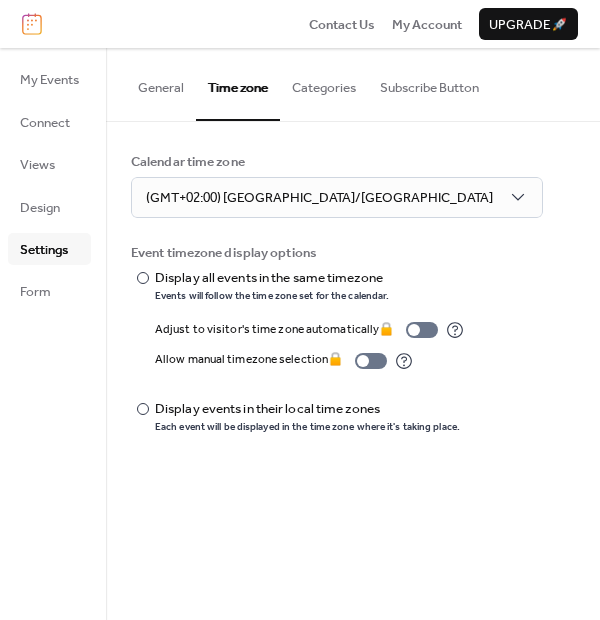 click on "Categories" at bounding box center [324, 83] 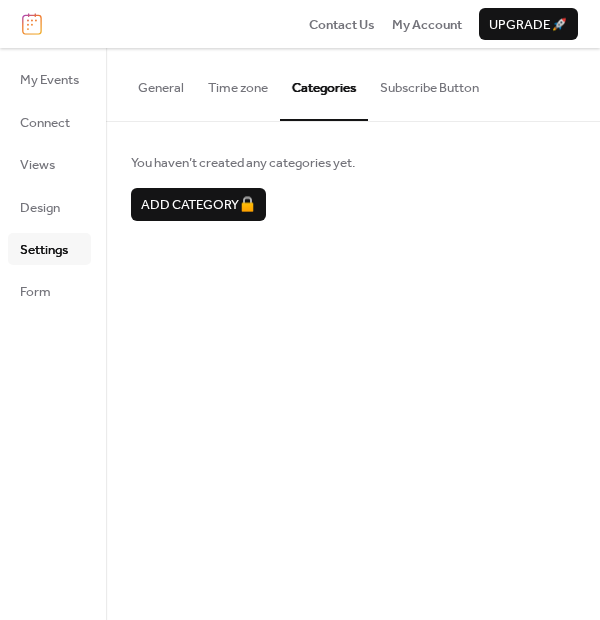 click on "Subscribe Button" at bounding box center [429, 83] 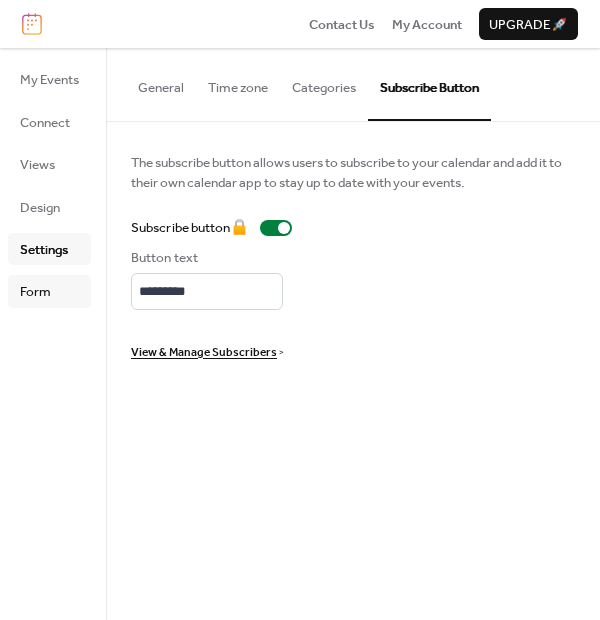 click on "Form" at bounding box center (35, 292) 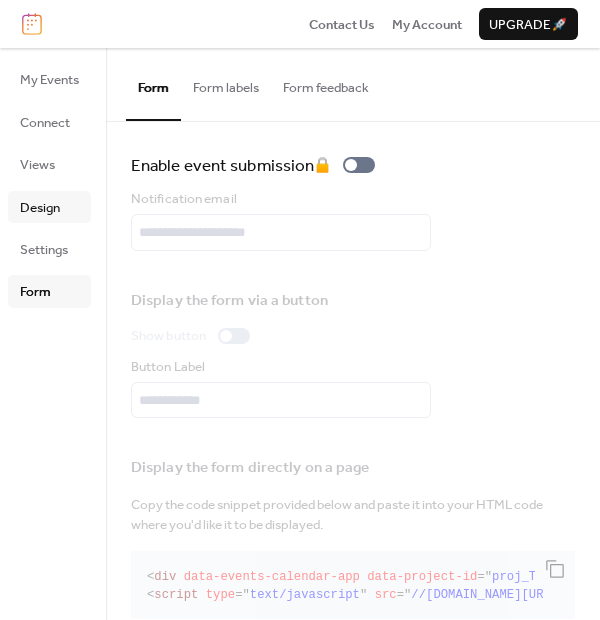 click on "Design" at bounding box center [40, 208] 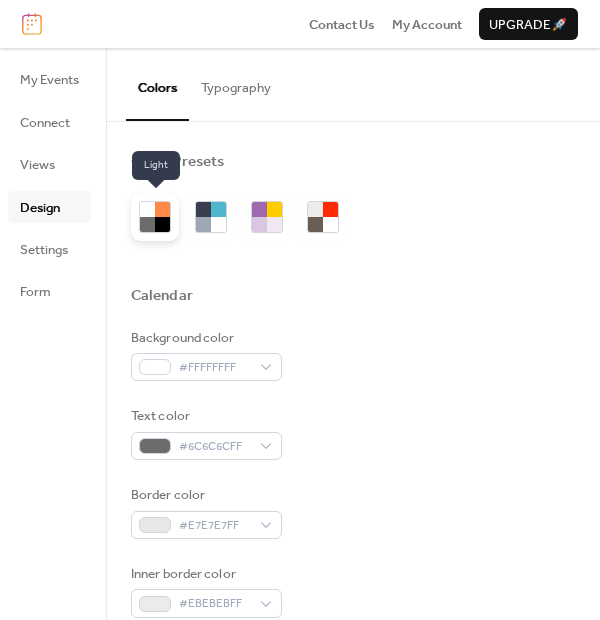click at bounding box center (162, 224) 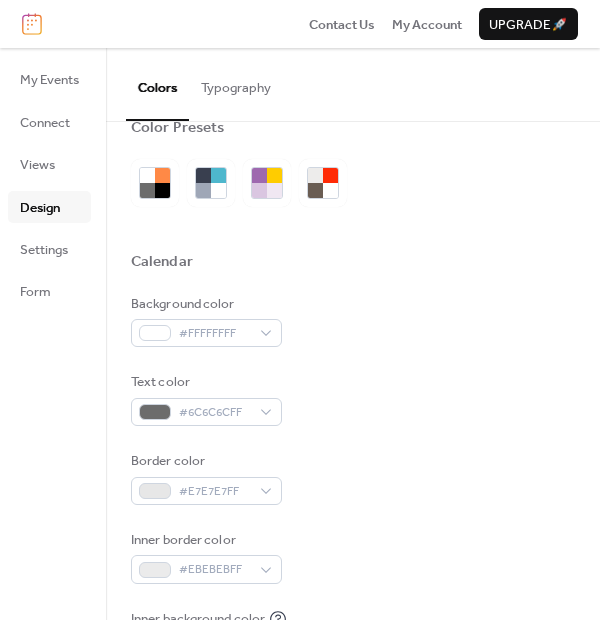 scroll, scrollTop: 0, scrollLeft: 0, axis: both 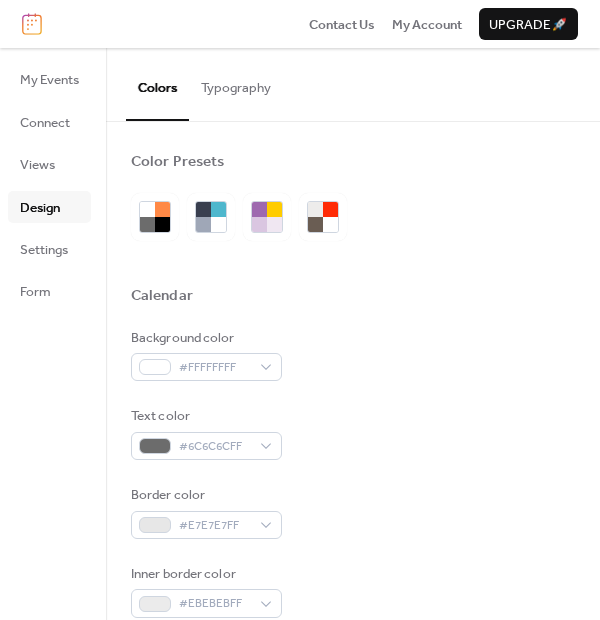 click on "Typography" at bounding box center (236, 83) 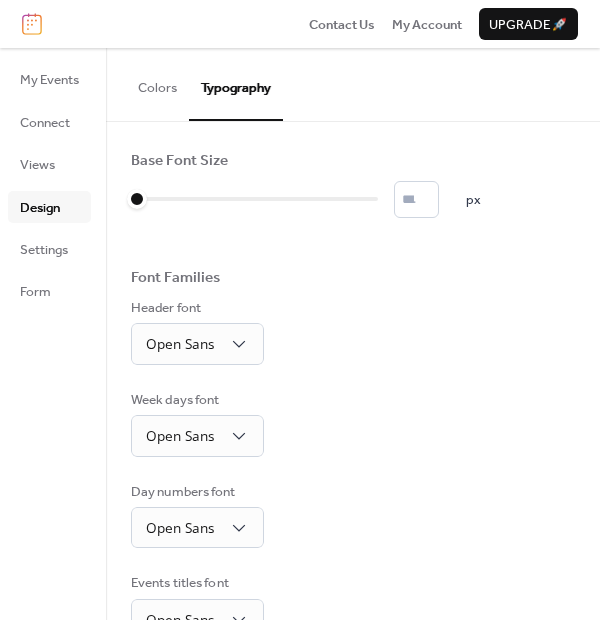 scroll, scrollTop: 0, scrollLeft: 0, axis: both 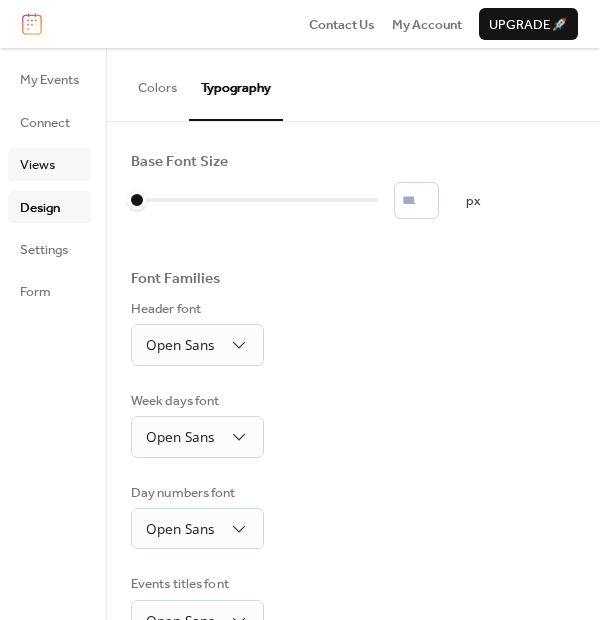 click on "Views" at bounding box center (37, 165) 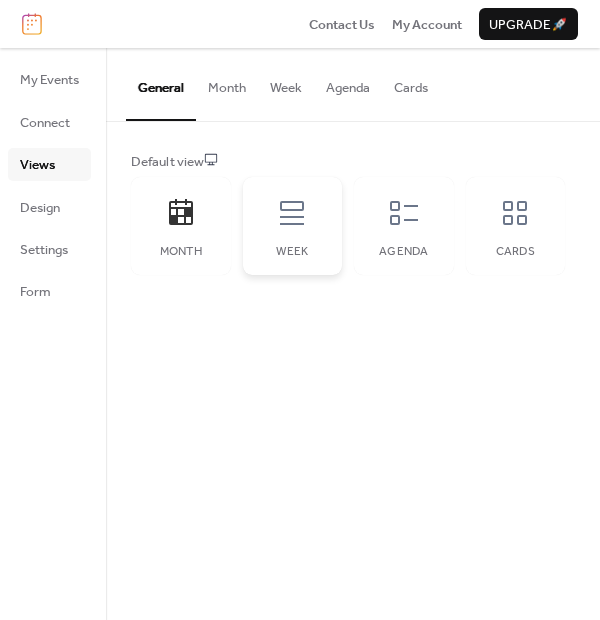 click 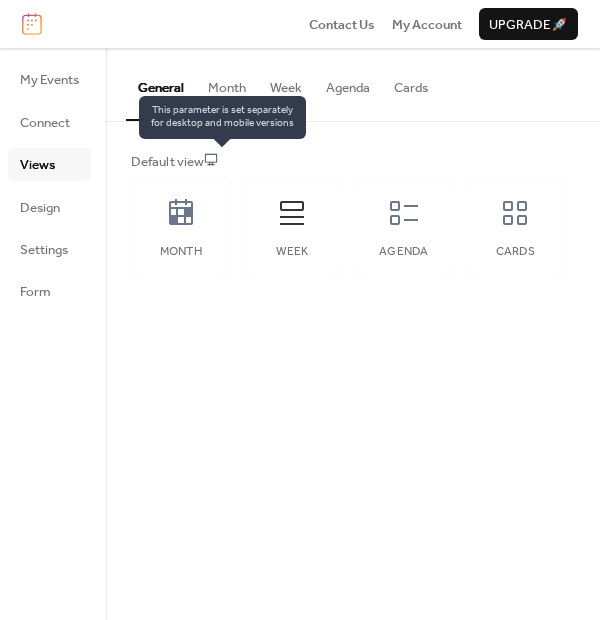 click 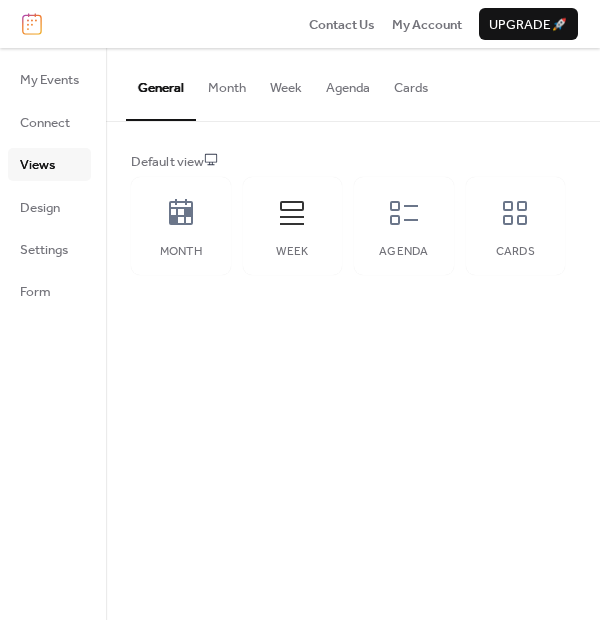 click on "Week" at bounding box center (286, 83) 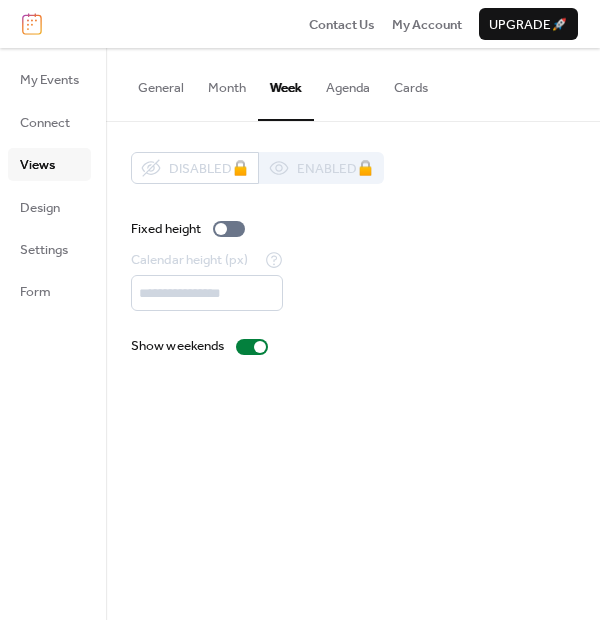 click on "Agenda" at bounding box center [348, 83] 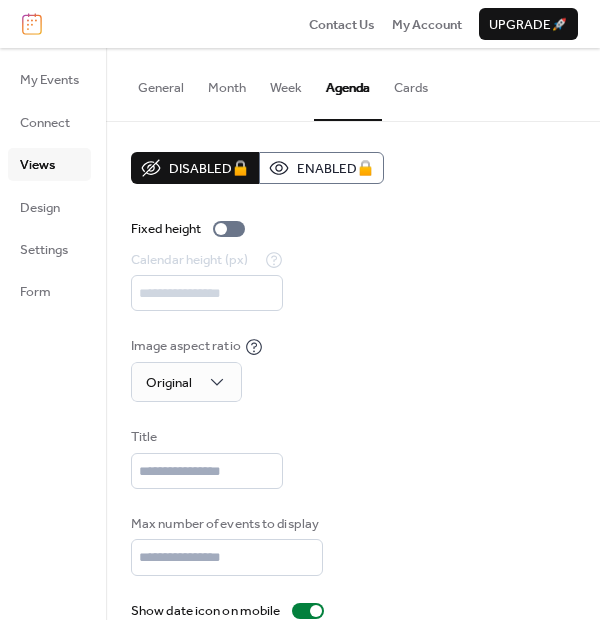 click on "Cards" at bounding box center [411, 83] 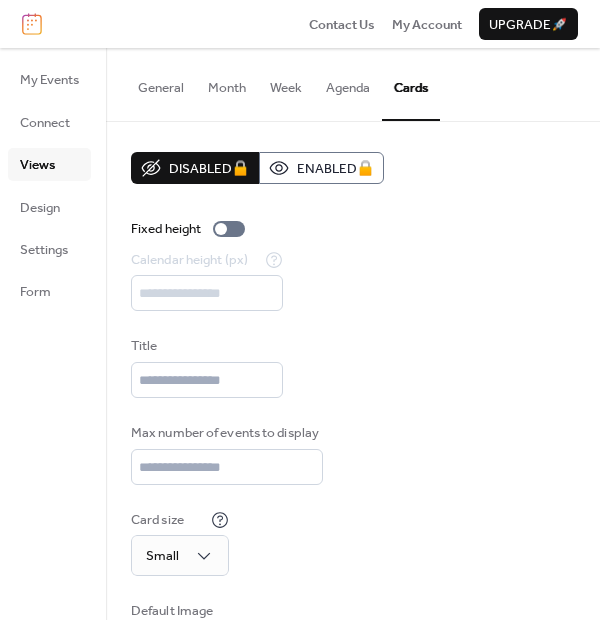 click on "Week" at bounding box center (286, 83) 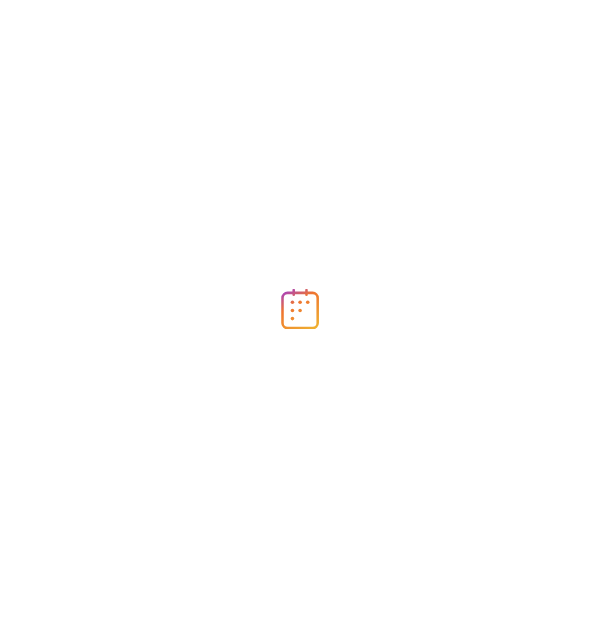scroll, scrollTop: 0, scrollLeft: 0, axis: both 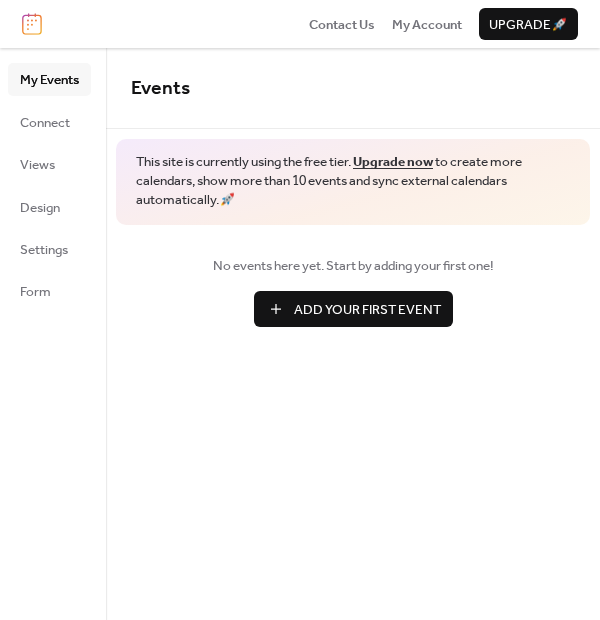 click on "Add Your First Event" at bounding box center [367, 310] 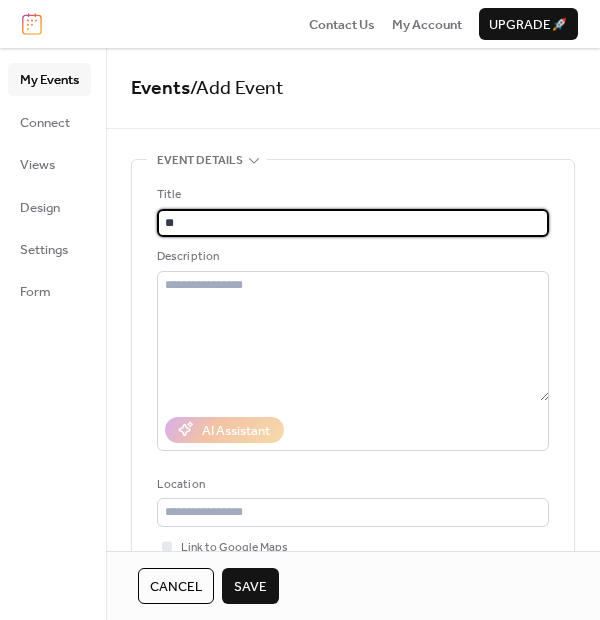 type on "*" 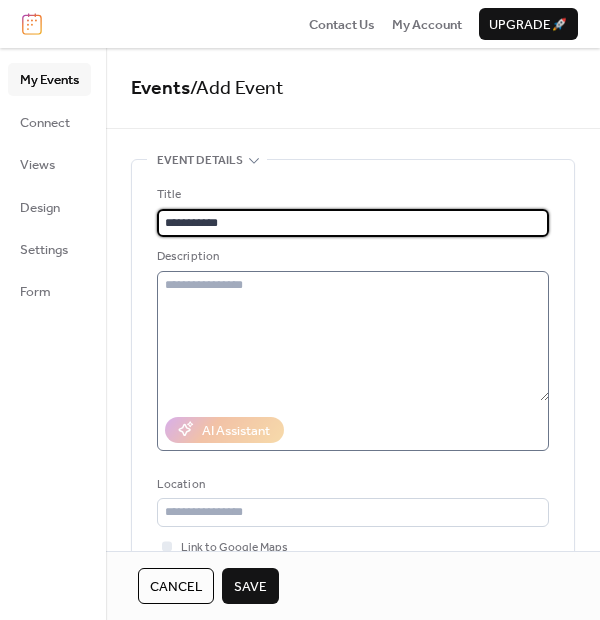 type on "**********" 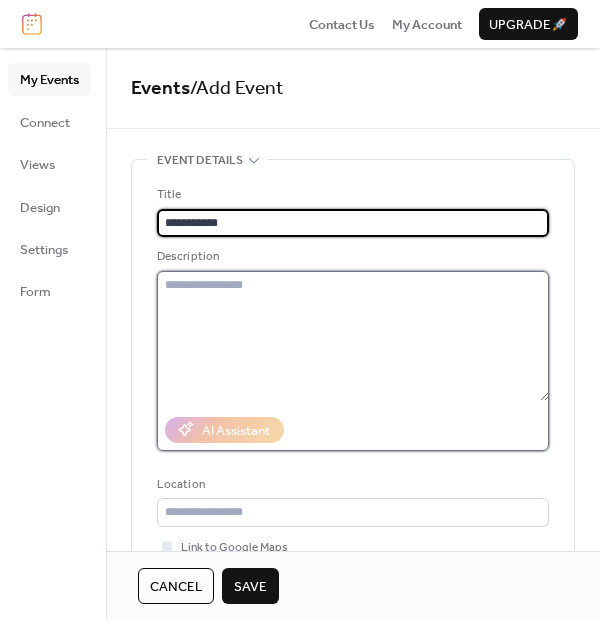 click at bounding box center (353, 336) 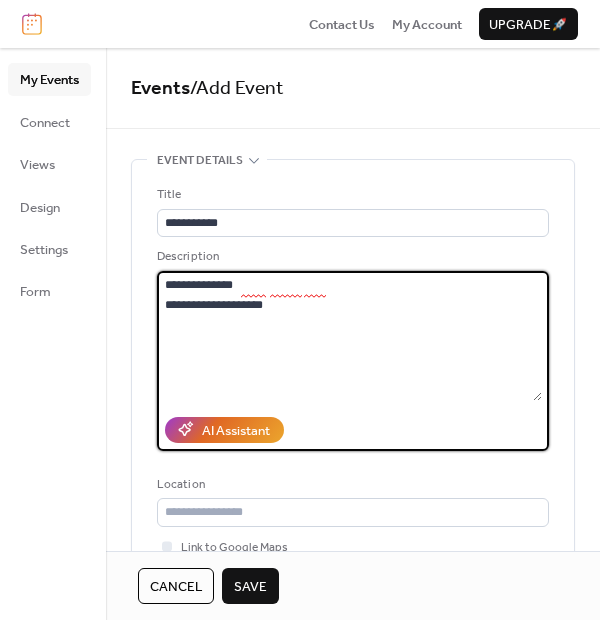 scroll, scrollTop: 100, scrollLeft: 0, axis: vertical 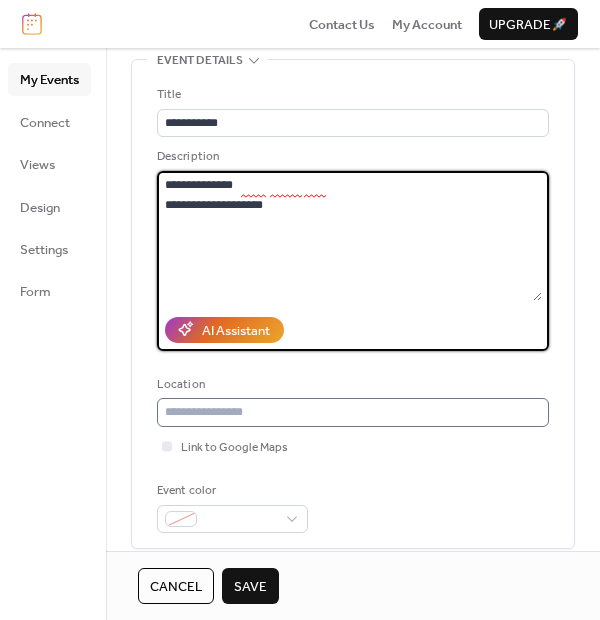 type on "**********" 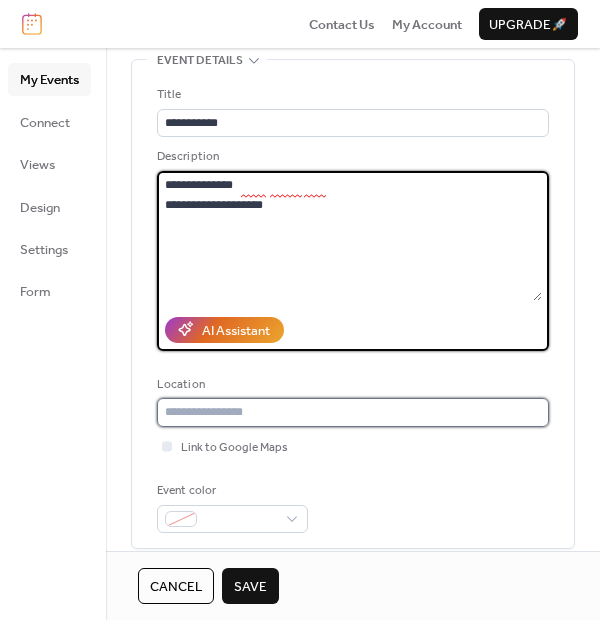 click at bounding box center [353, 412] 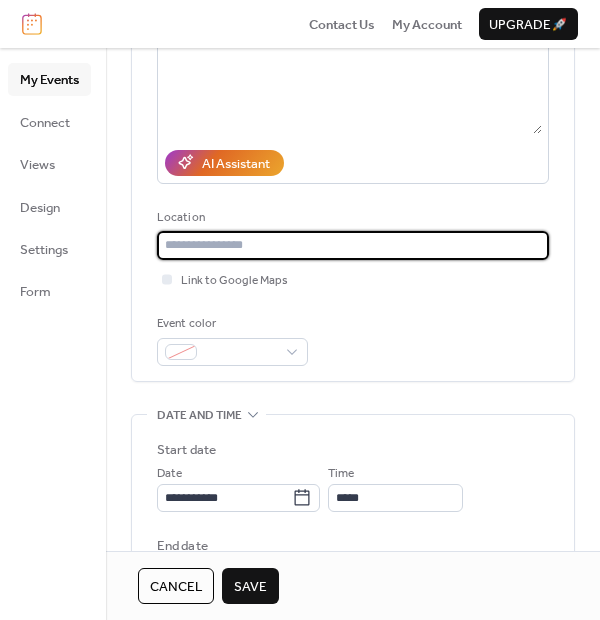 scroll, scrollTop: 300, scrollLeft: 0, axis: vertical 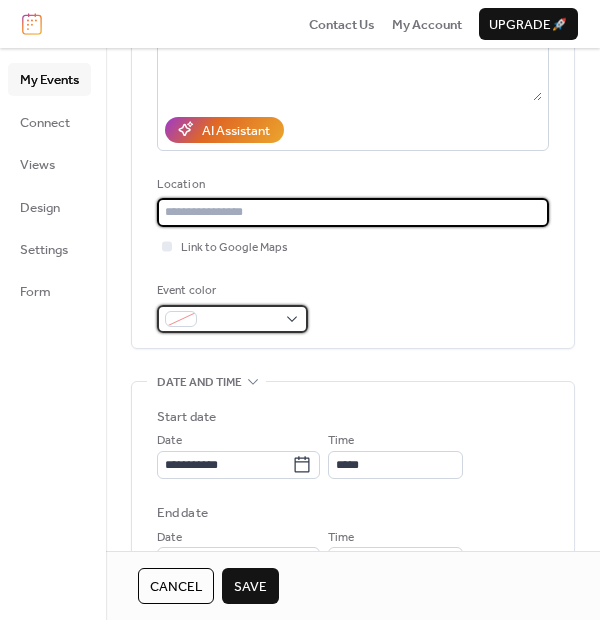 click at bounding box center [232, 319] 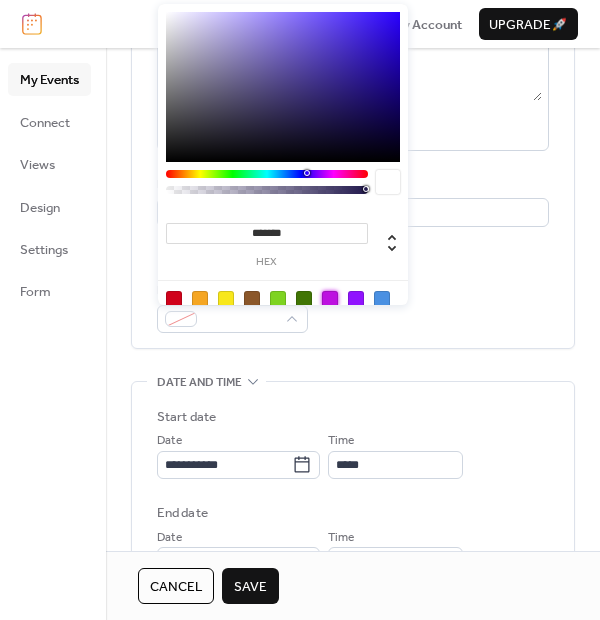 click at bounding box center [330, 299] 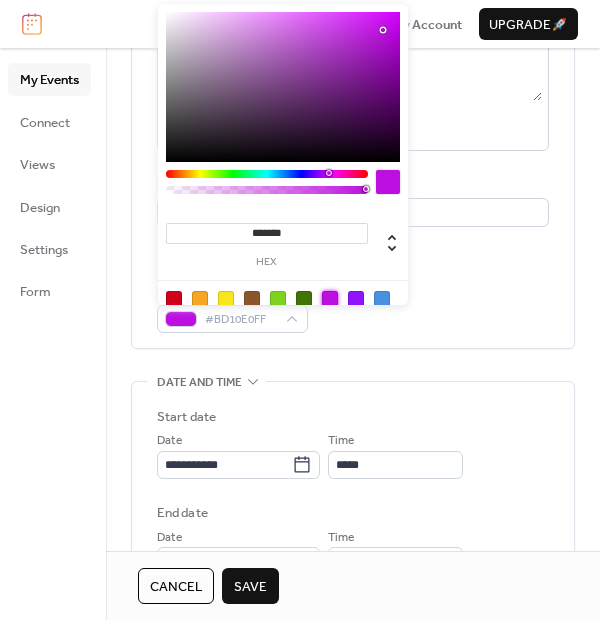 click on "**********" at bounding box center [353, 495] 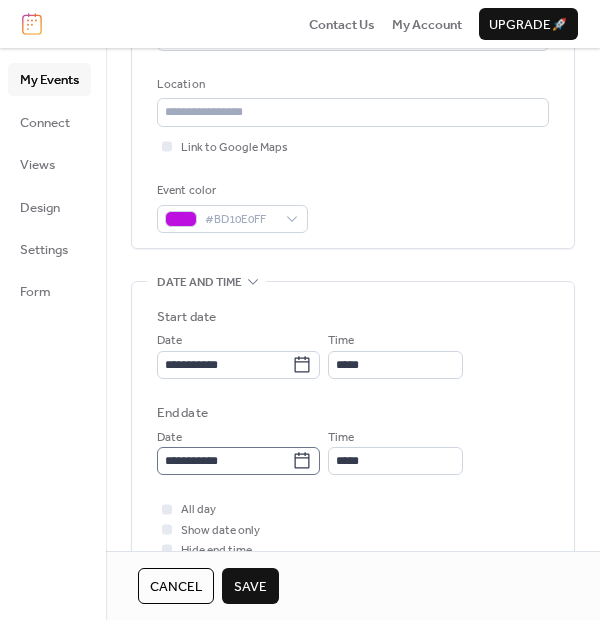 scroll, scrollTop: 500, scrollLeft: 0, axis: vertical 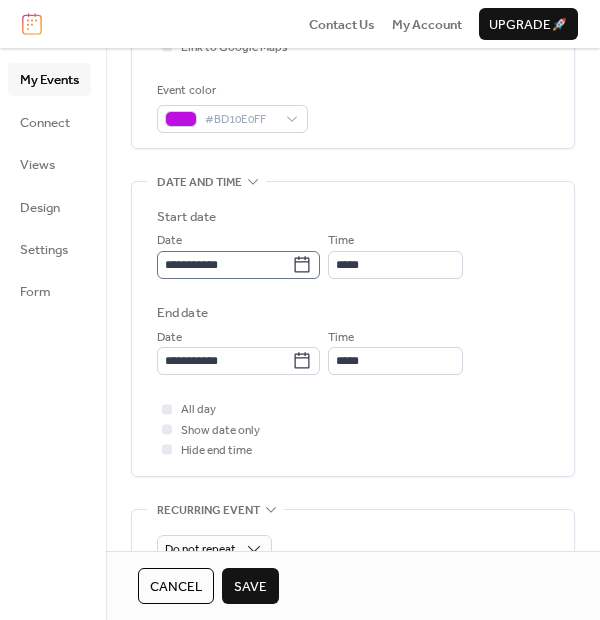 click 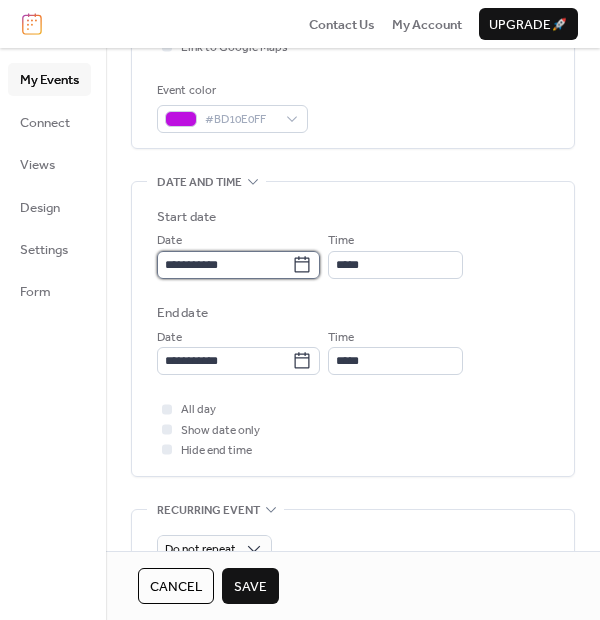 click on "**********" at bounding box center (224, 265) 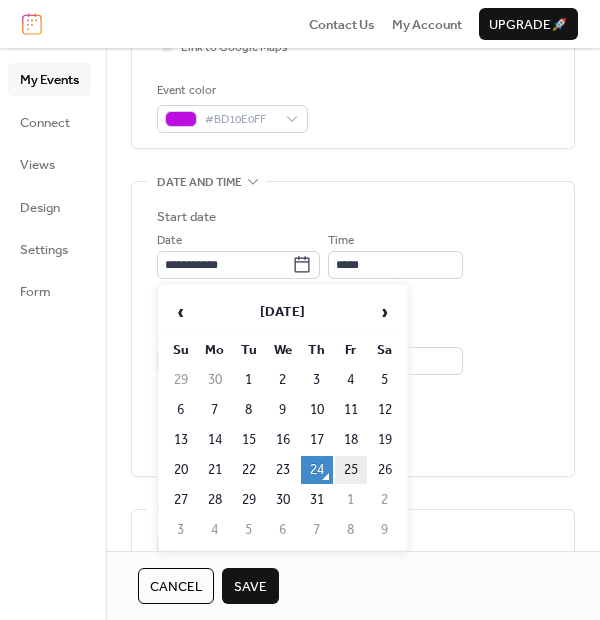 click on "25" at bounding box center (351, 470) 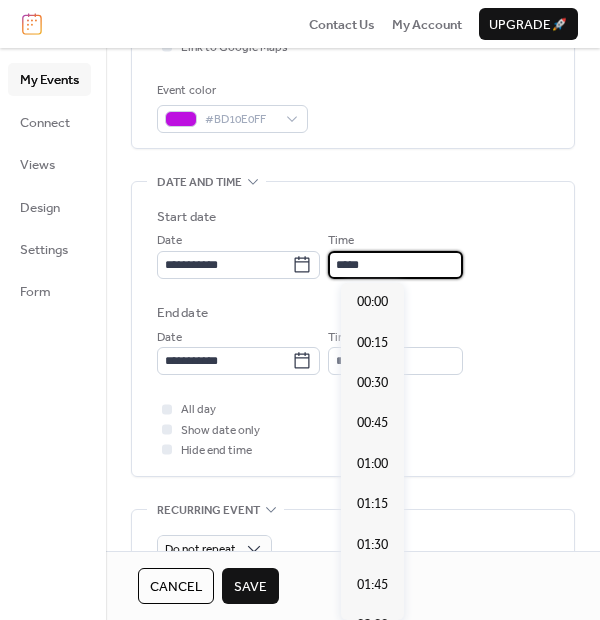 scroll, scrollTop: 1940, scrollLeft: 0, axis: vertical 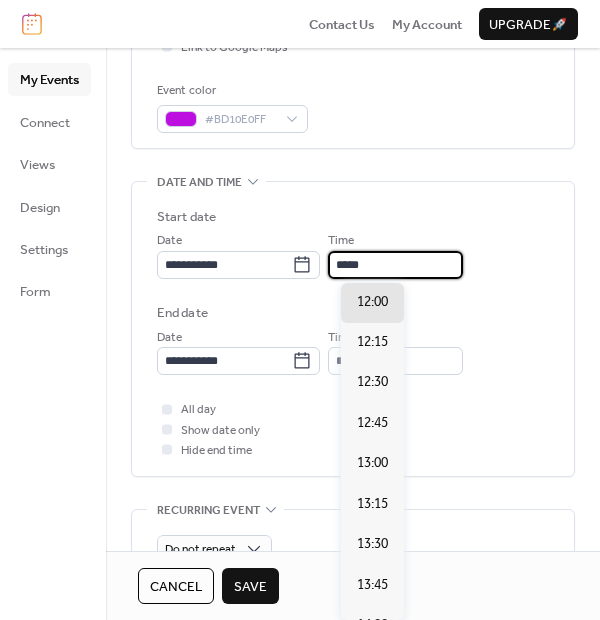 click on "*****" at bounding box center (395, 265) 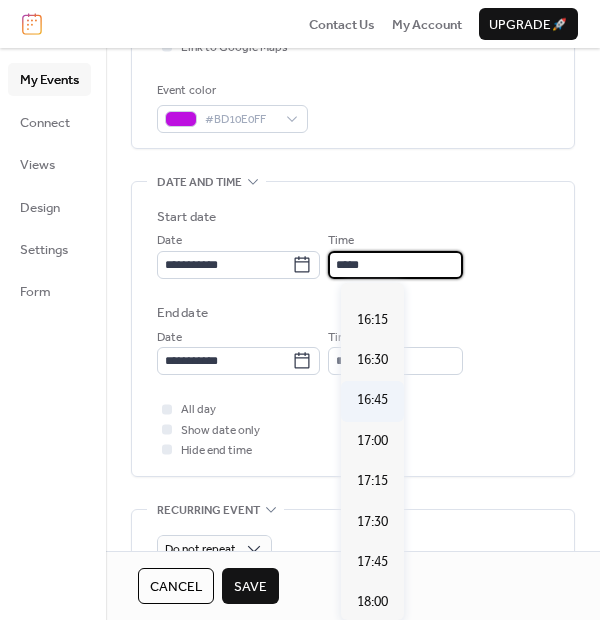 scroll, scrollTop: 2740, scrollLeft: 0, axis: vertical 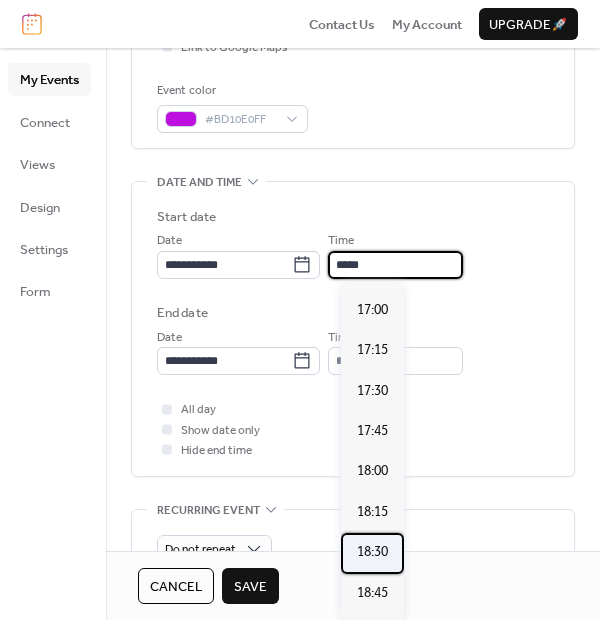click on "18:30" at bounding box center [372, 552] 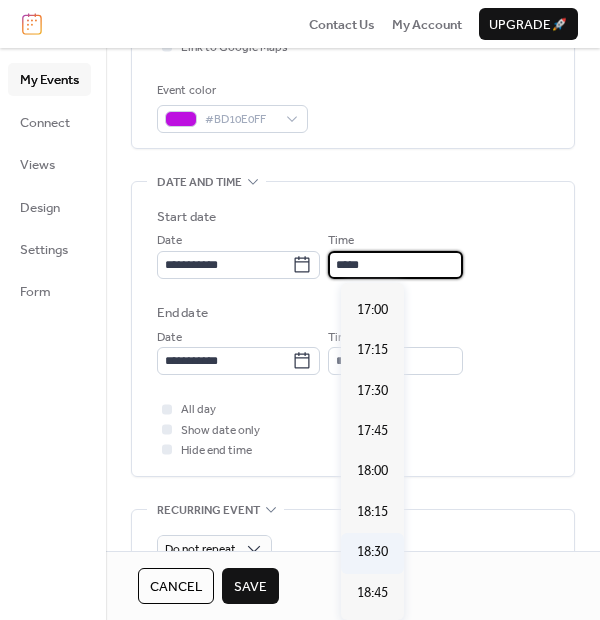 type on "*****" 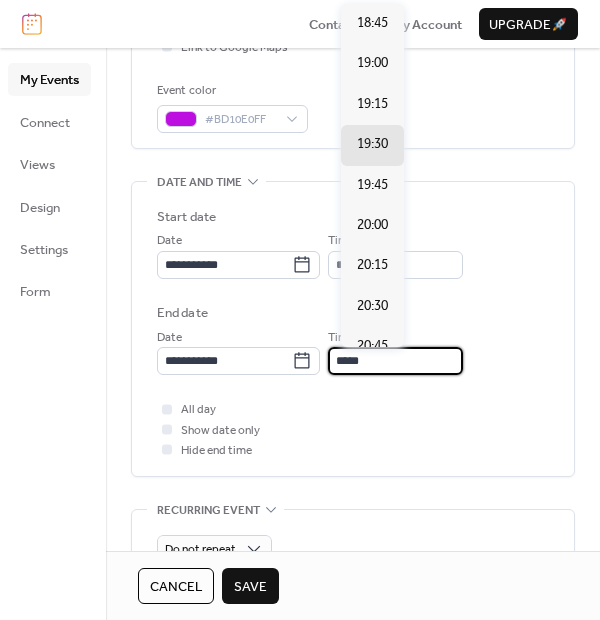click on "*****" at bounding box center [395, 361] 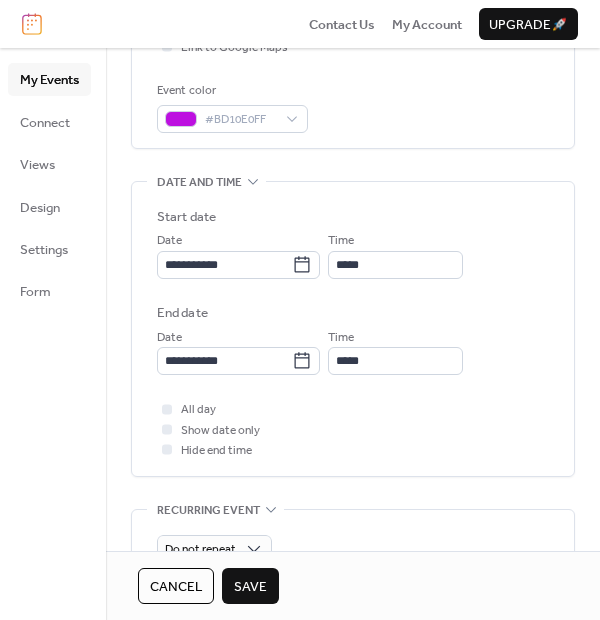 click on "All day Show date only Hide end time" at bounding box center (353, 429) 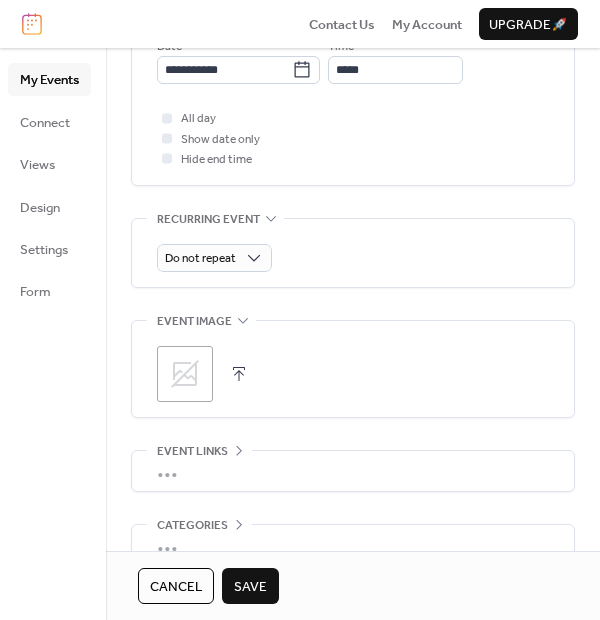 scroll, scrollTop: 800, scrollLeft: 0, axis: vertical 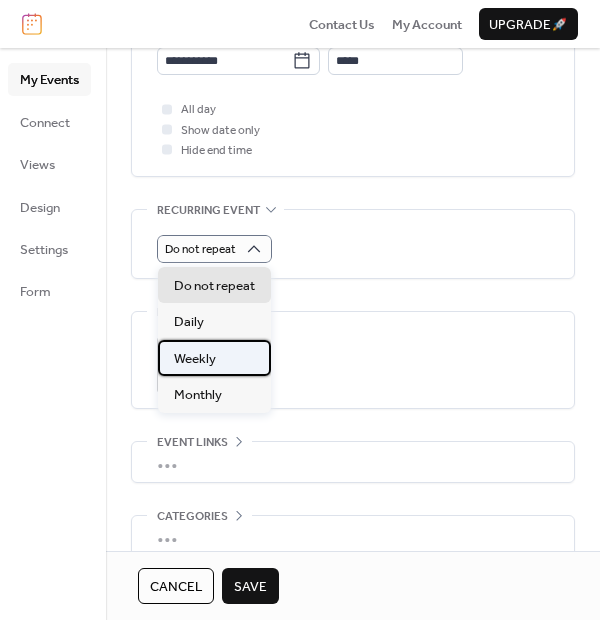 click on "Weekly" at bounding box center [195, 359] 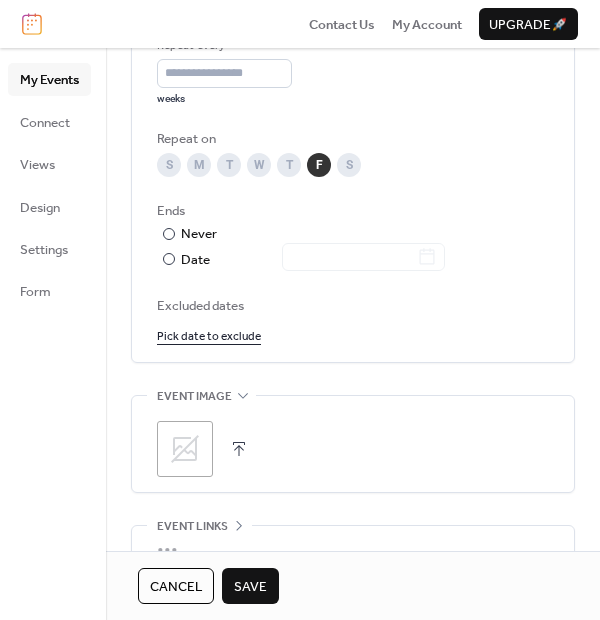 scroll, scrollTop: 1100, scrollLeft: 0, axis: vertical 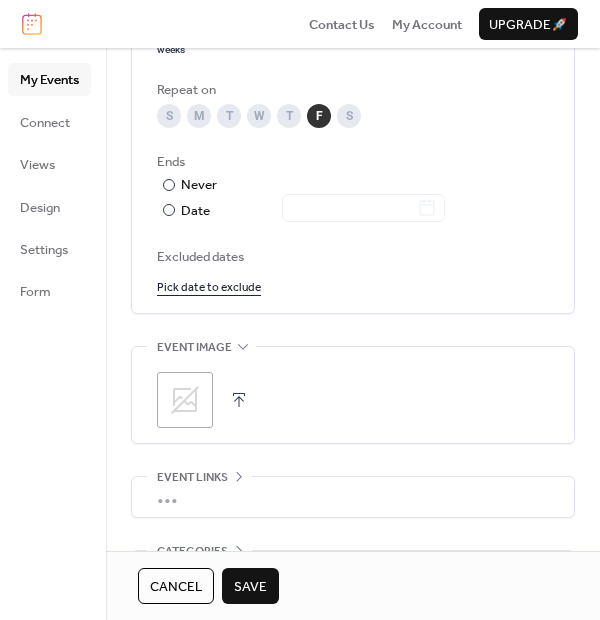 click at bounding box center (239, 400) 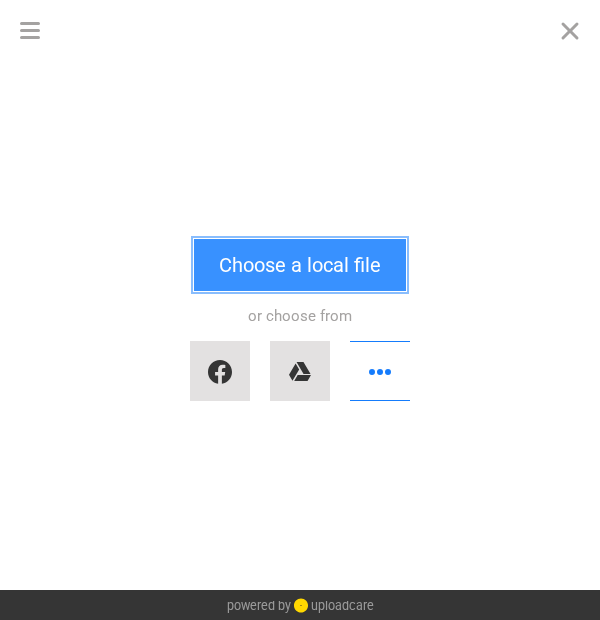 click on "Choose a local file" at bounding box center (300, 265) 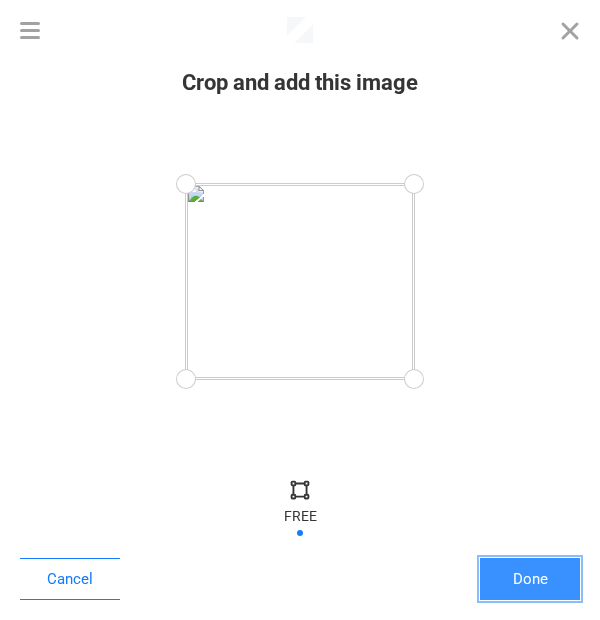 click on "Done" at bounding box center (530, 579) 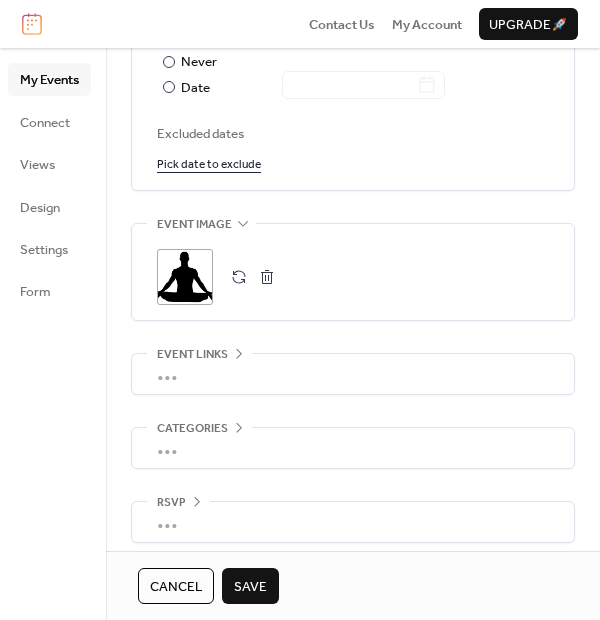 scroll, scrollTop: 1235, scrollLeft: 0, axis: vertical 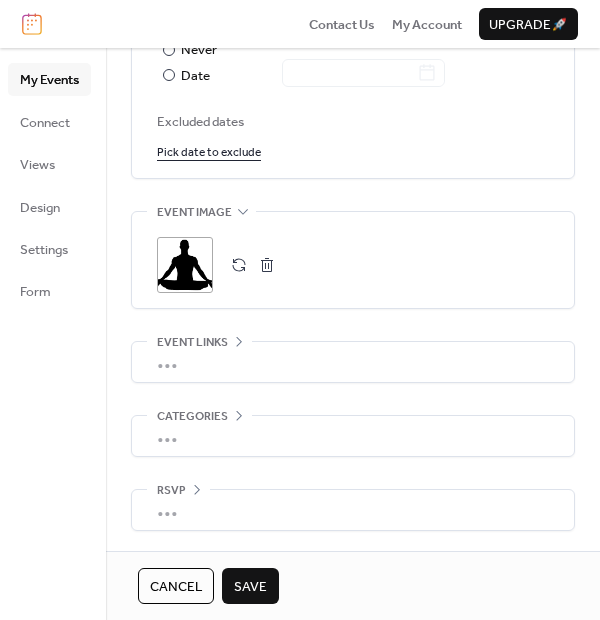 click on "•••" at bounding box center [353, 436] 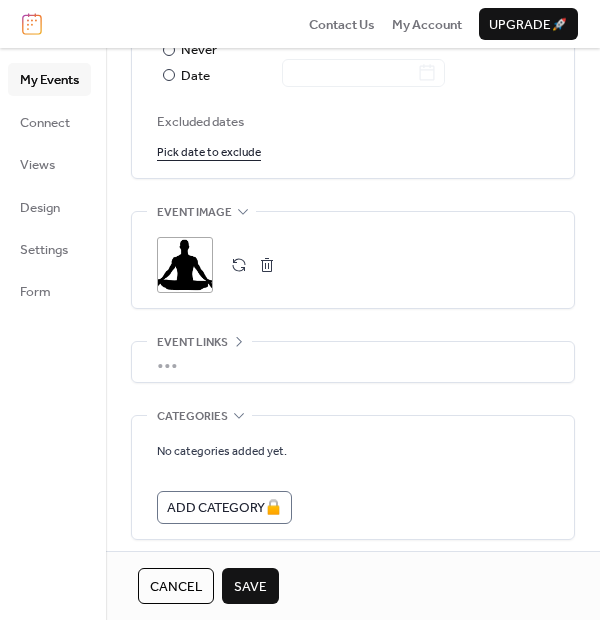 click 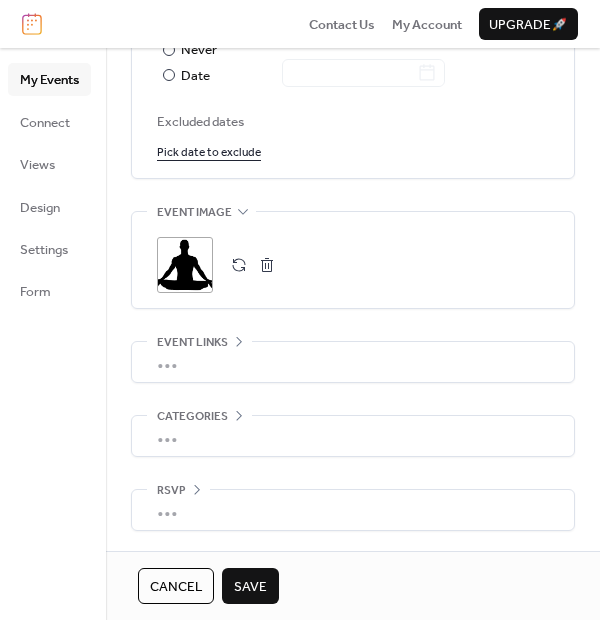 scroll, scrollTop: 1235, scrollLeft: 0, axis: vertical 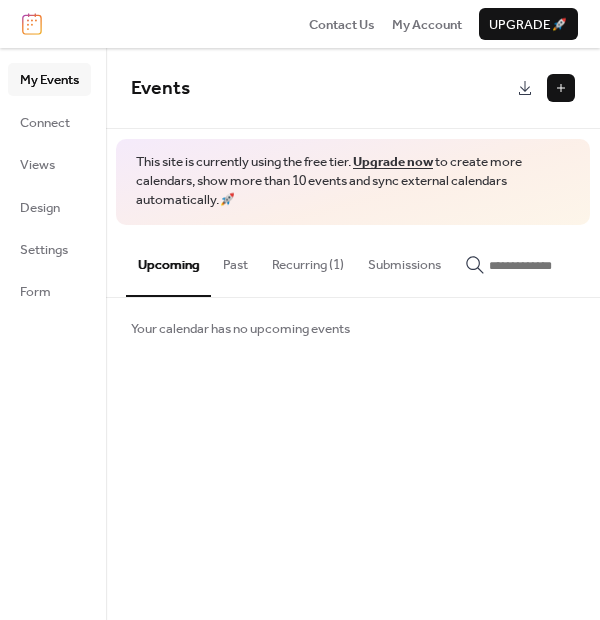 click at bounding box center [561, 88] 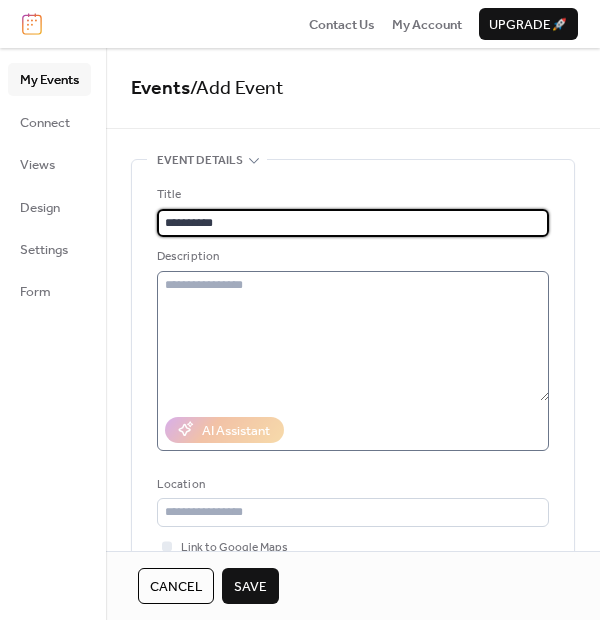 type on "**********" 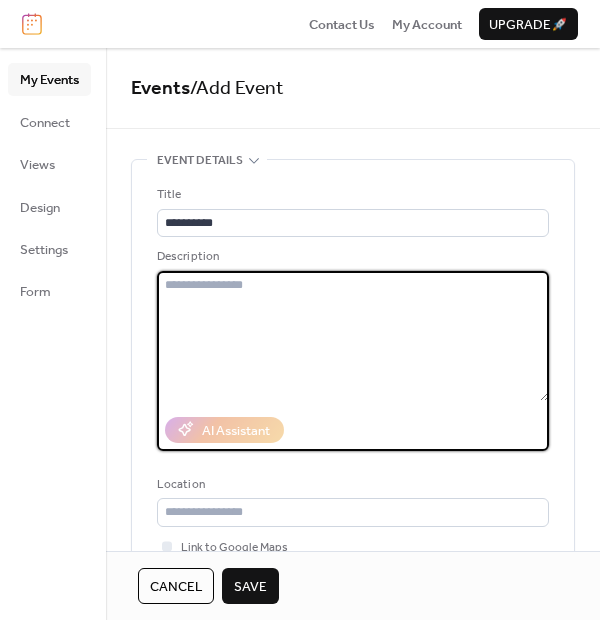 click at bounding box center (353, 336) 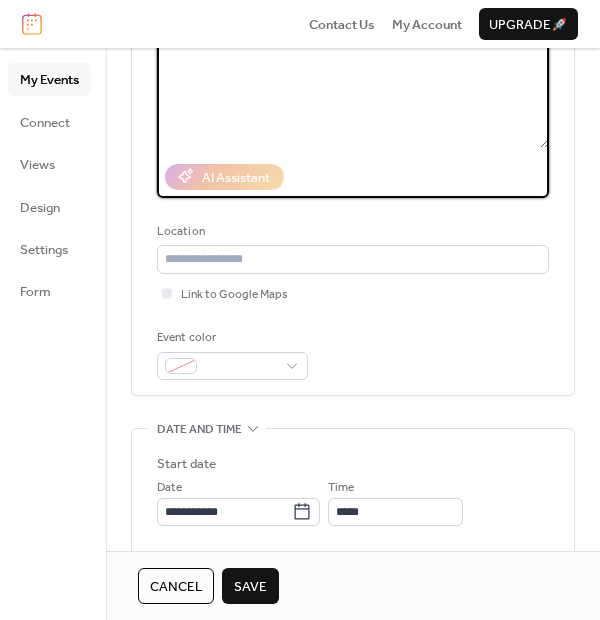scroll, scrollTop: 300, scrollLeft: 0, axis: vertical 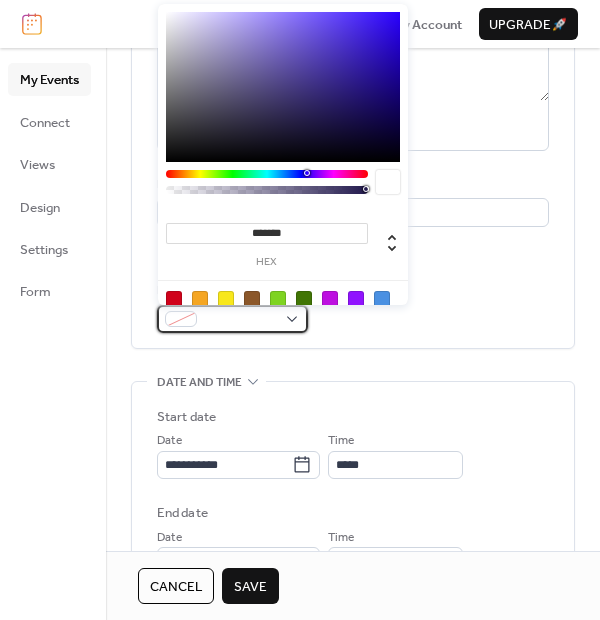 click at bounding box center (232, 319) 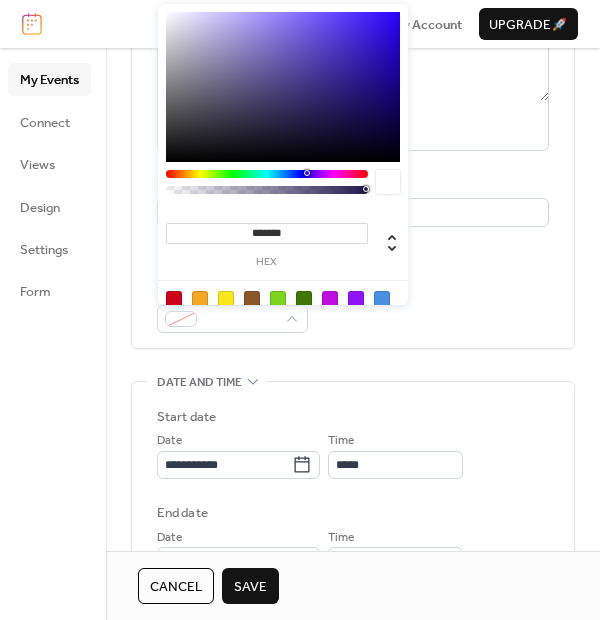 click at bounding box center [252, 299] 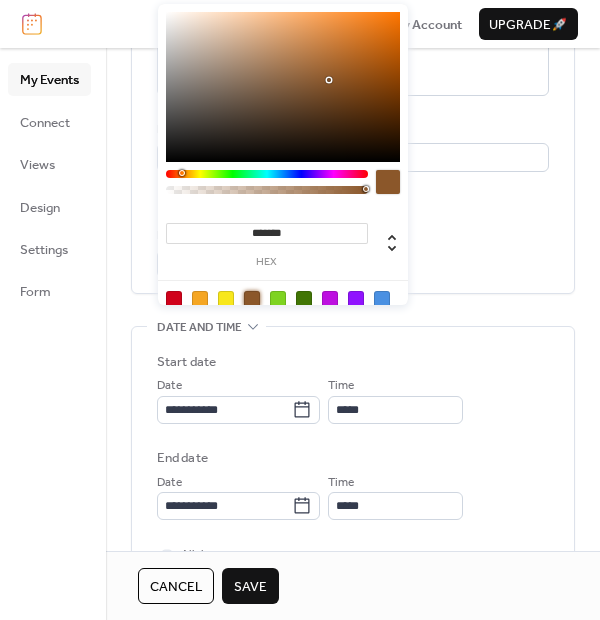 scroll, scrollTop: 400, scrollLeft: 0, axis: vertical 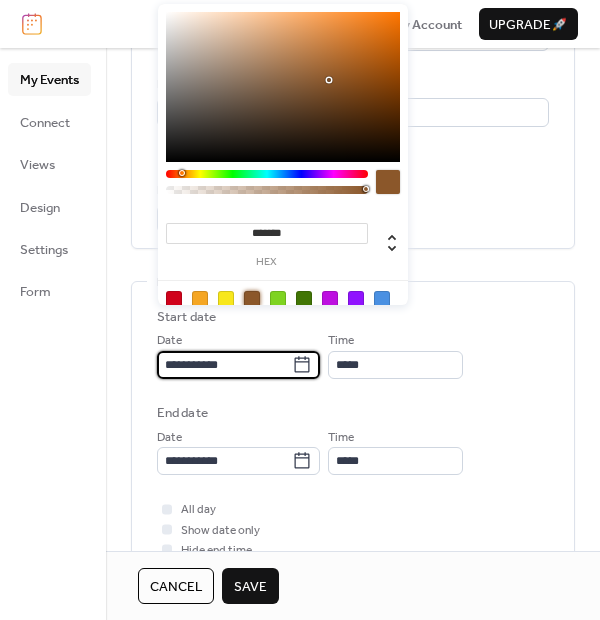 click on "**********" at bounding box center [224, 365] 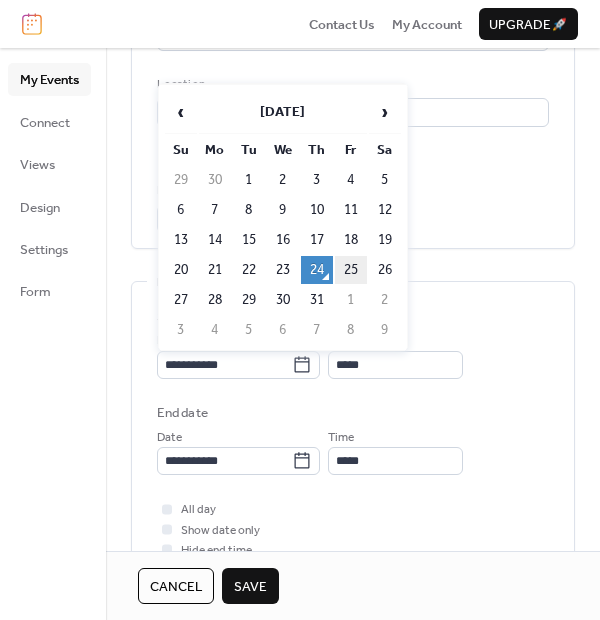click on "25" at bounding box center (351, 270) 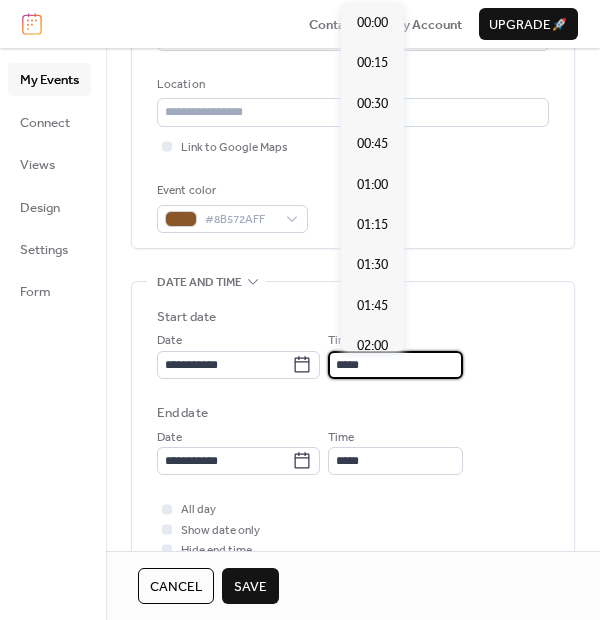 click on "*****" at bounding box center (395, 365) 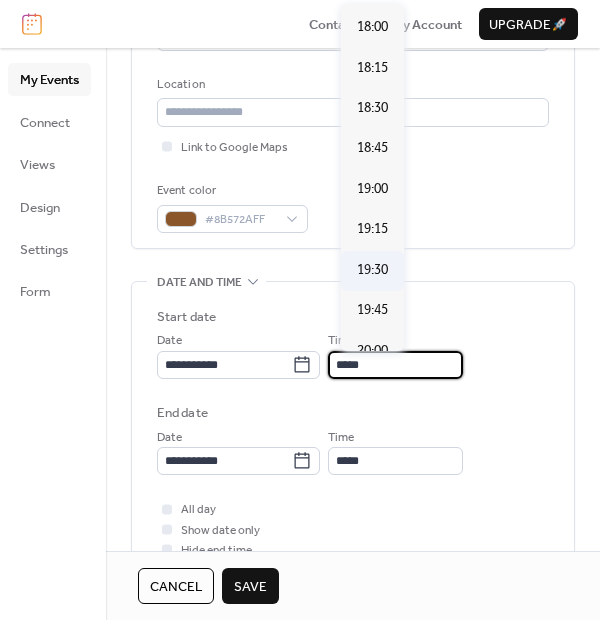 scroll, scrollTop: 2940, scrollLeft: 0, axis: vertical 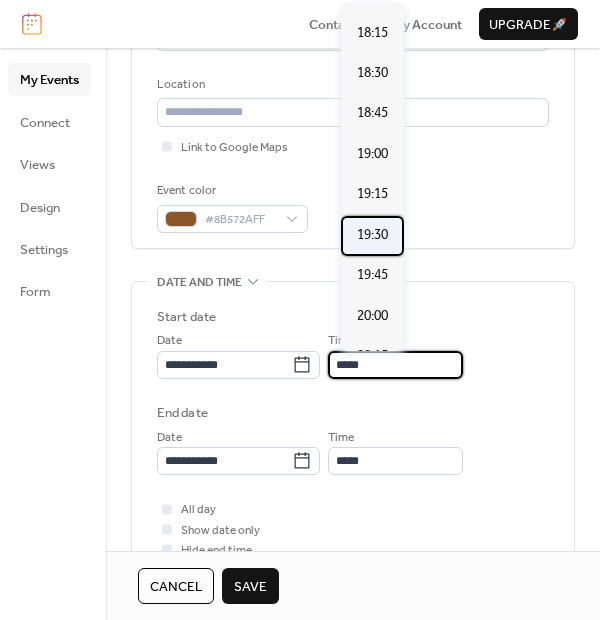 click on "19:30" at bounding box center [372, 235] 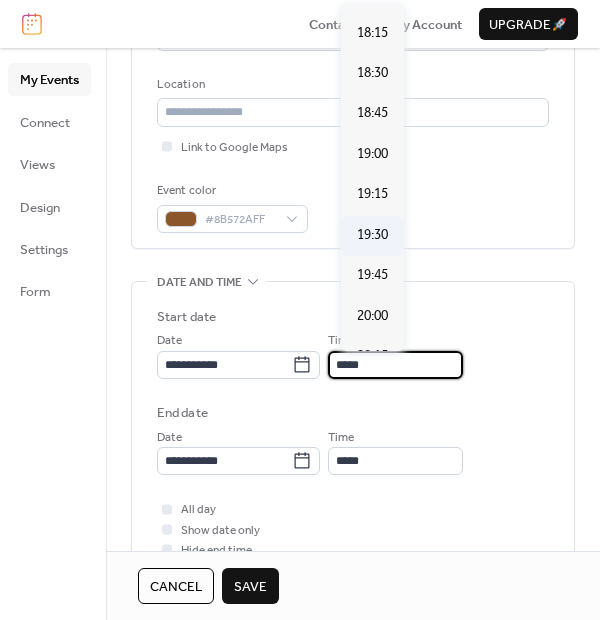 type on "*****" 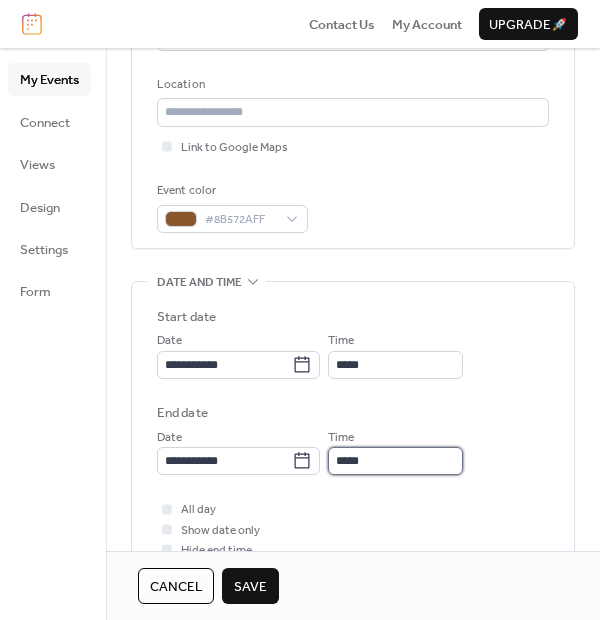 click on "*****" at bounding box center (395, 461) 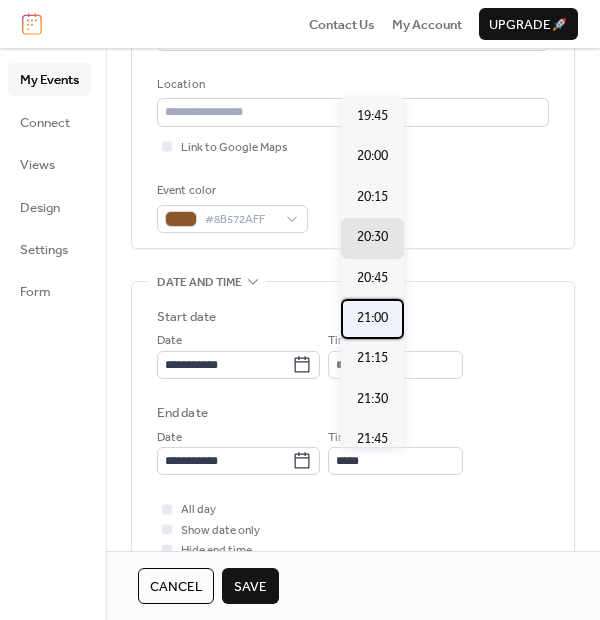 click on "21:00" at bounding box center (372, 318) 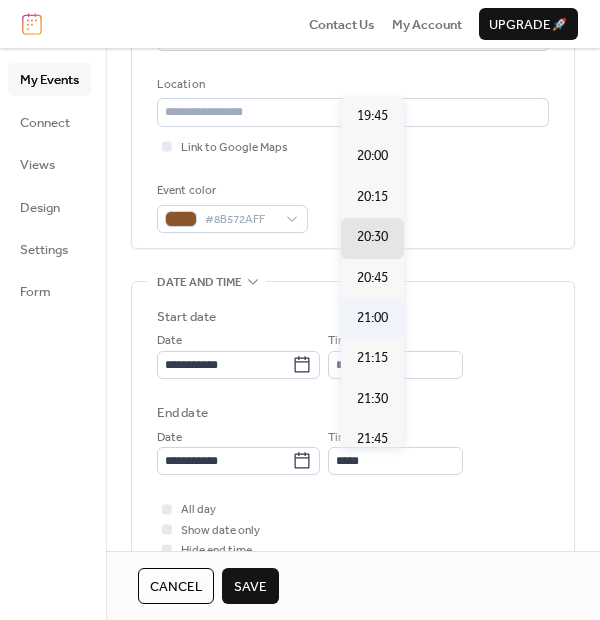 type on "*****" 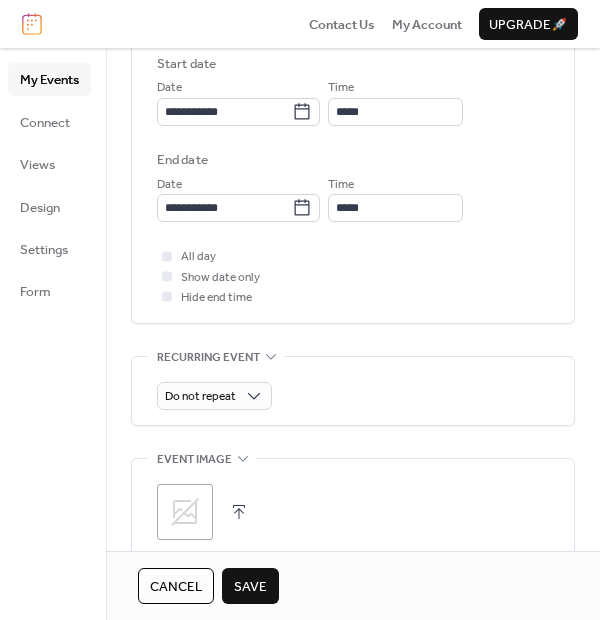 scroll, scrollTop: 700, scrollLeft: 0, axis: vertical 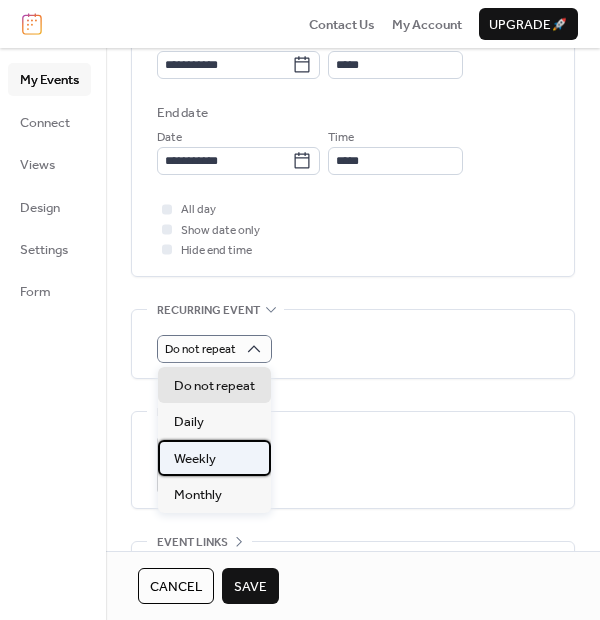 click on "Weekly" at bounding box center (195, 459) 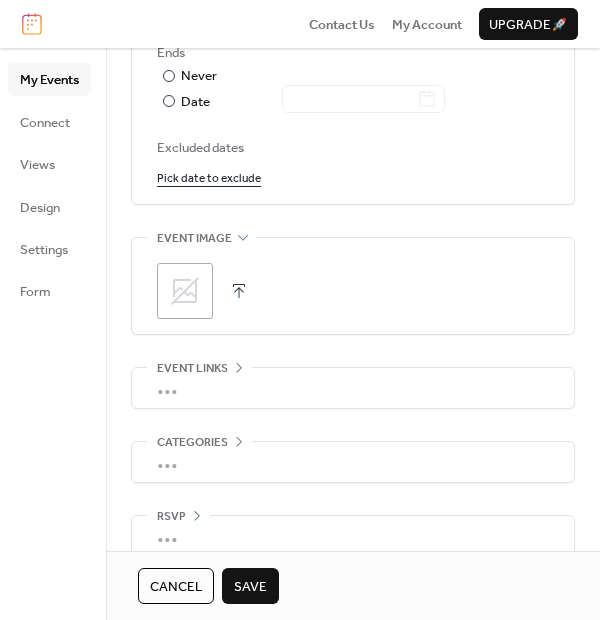 scroll, scrollTop: 1235, scrollLeft: 0, axis: vertical 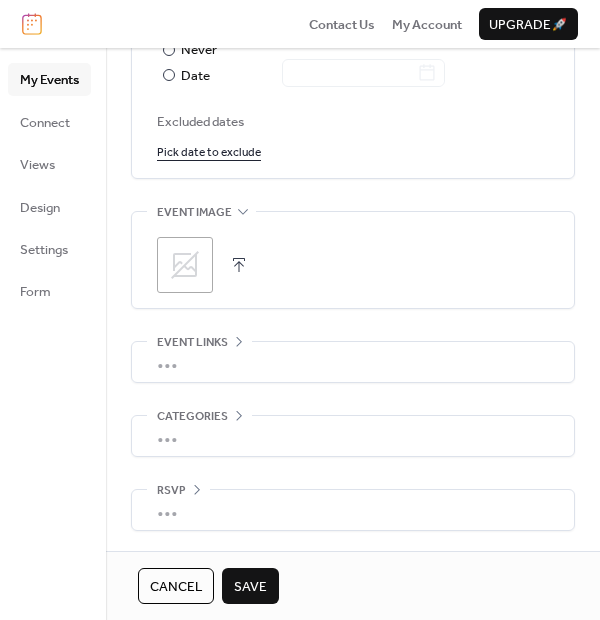 click on "Save" at bounding box center [250, 587] 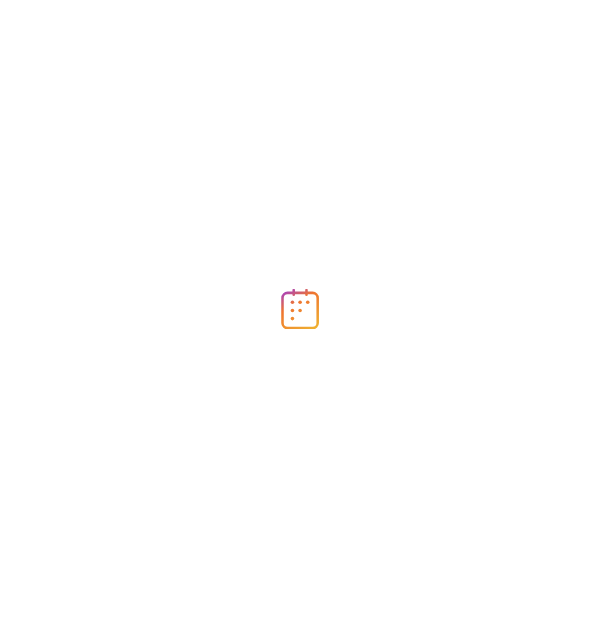 scroll, scrollTop: 0, scrollLeft: 0, axis: both 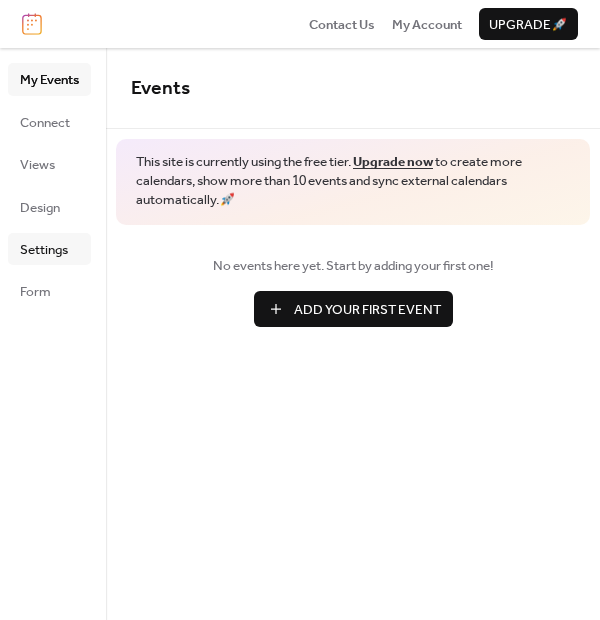click on "Settings" at bounding box center [44, 250] 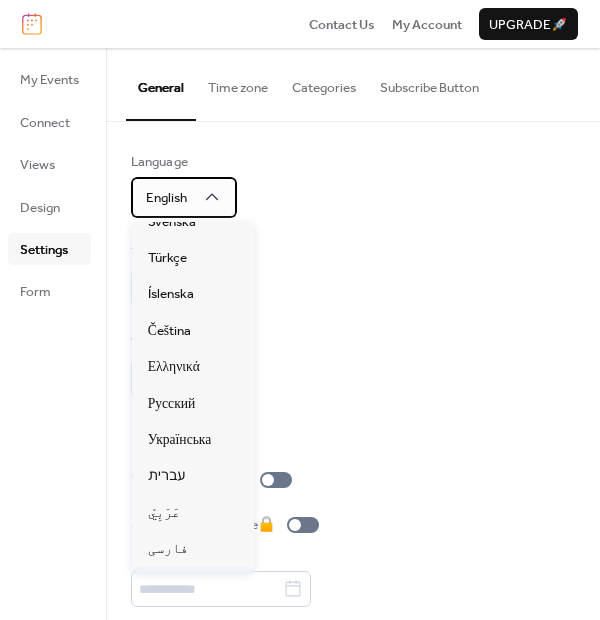 scroll, scrollTop: 797, scrollLeft: 0, axis: vertical 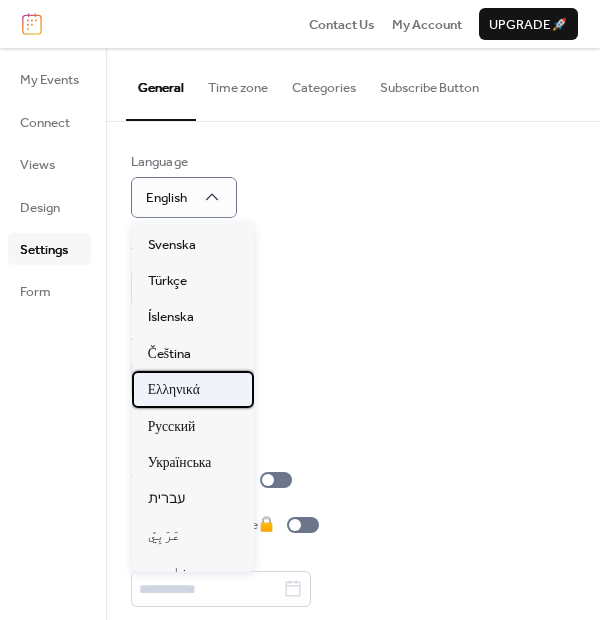 click on "Ελληνικά" at bounding box center (174, 390) 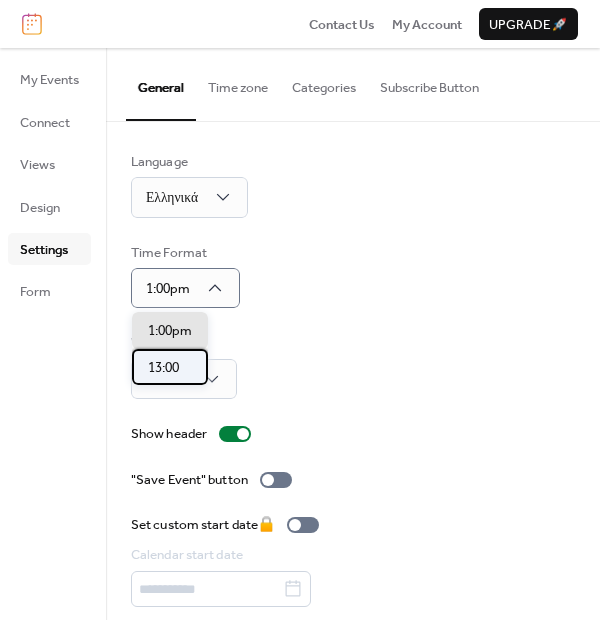 click on "13:00" at bounding box center (170, 367) 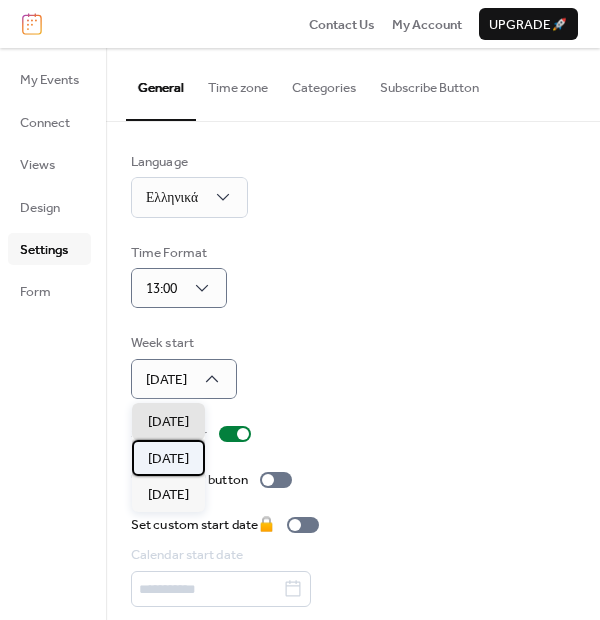 click on "[DATE]" at bounding box center (168, 459) 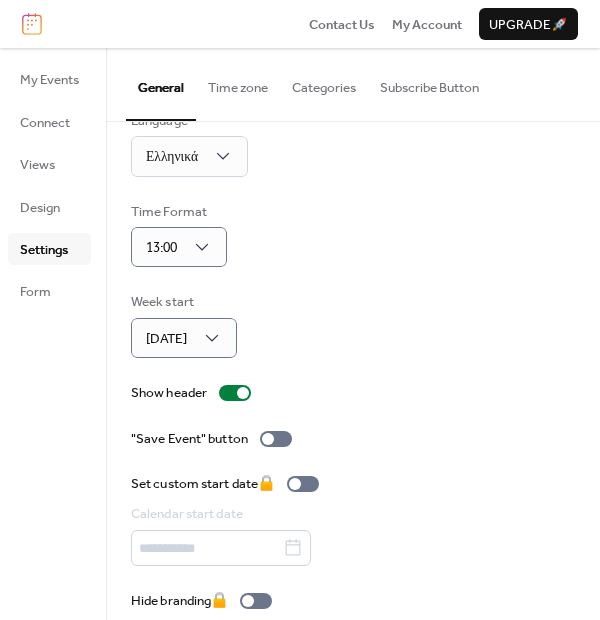 scroll, scrollTop: 63, scrollLeft: 0, axis: vertical 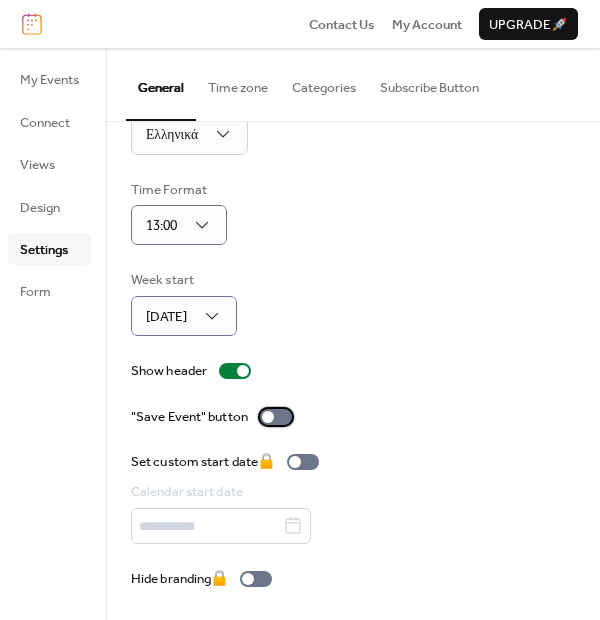 click at bounding box center (268, 417) 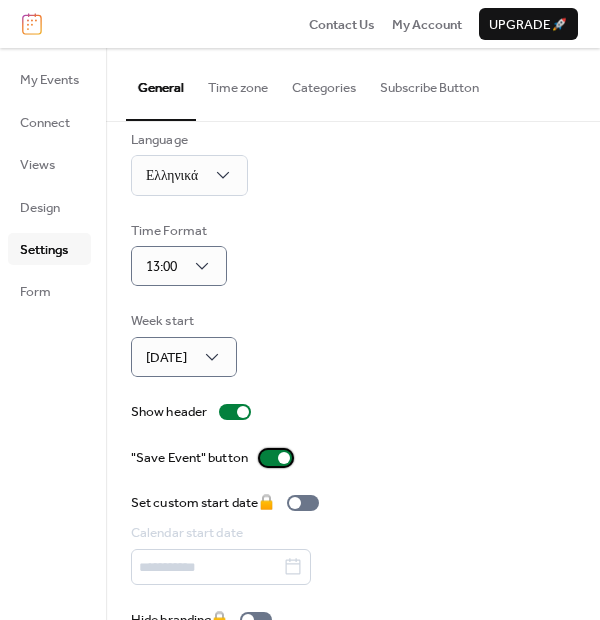 scroll, scrollTop: 0, scrollLeft: 0, axis: both 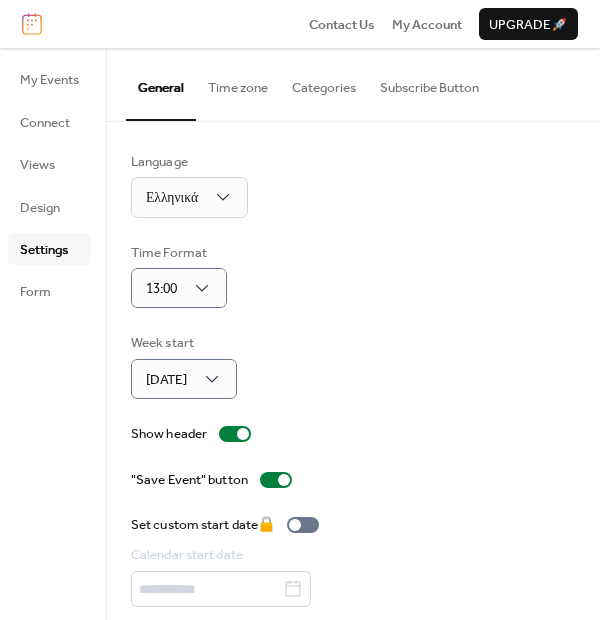 click on "Time zone" at bounding box center [238, 83] 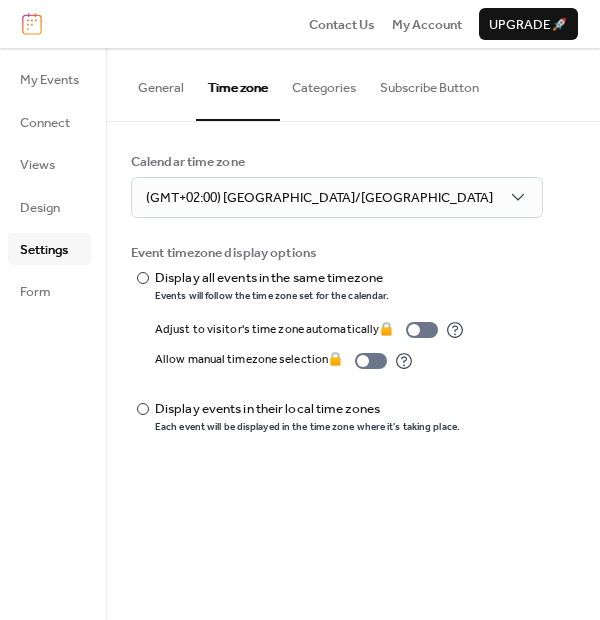 click on "Categories" at bounding box center [324, 83] 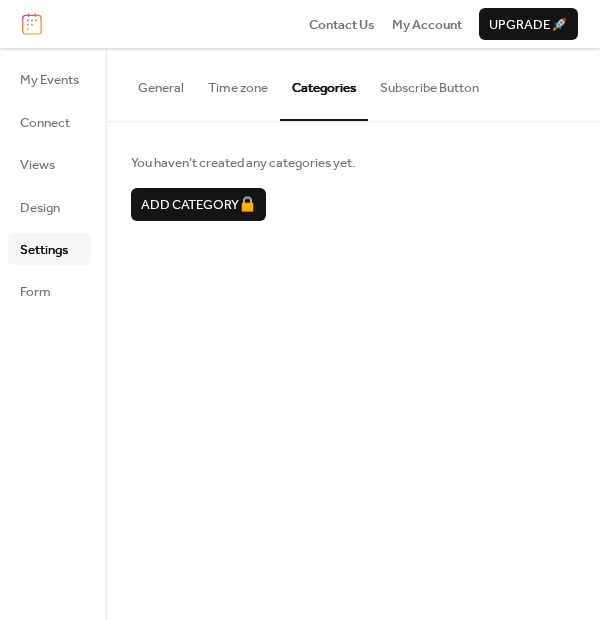 click on "Subscribe Button" at bounding box center (429, 83) 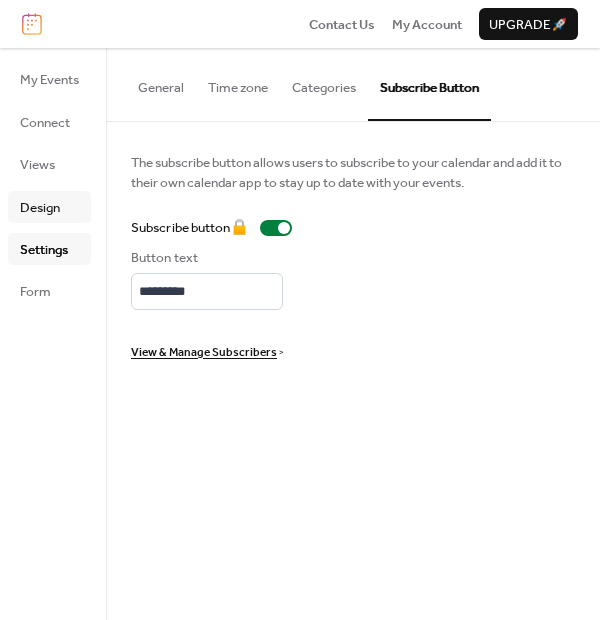 click on "Design" at bounding box center (40, 208) 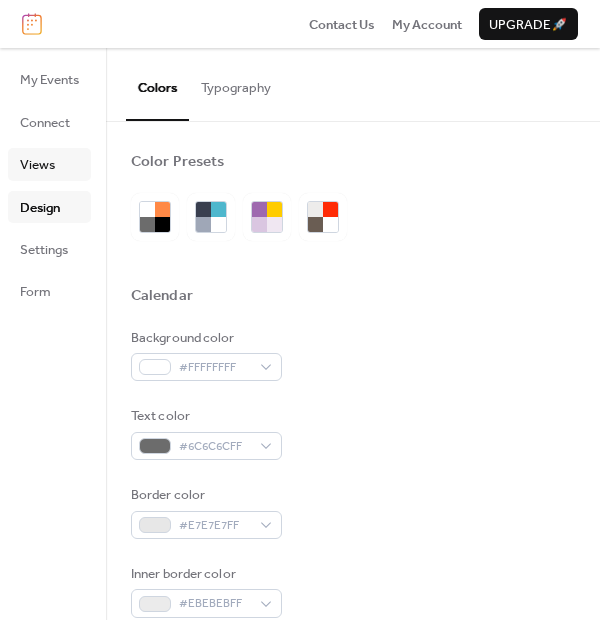 click on "Views" at bounding box center [37, 165] 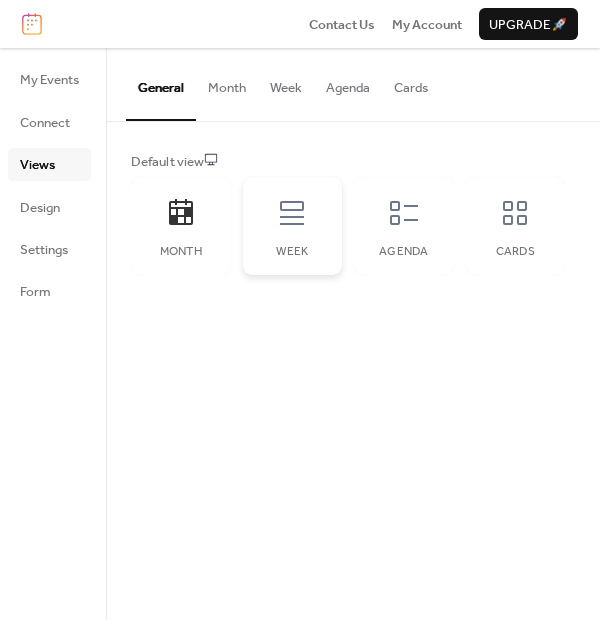 click 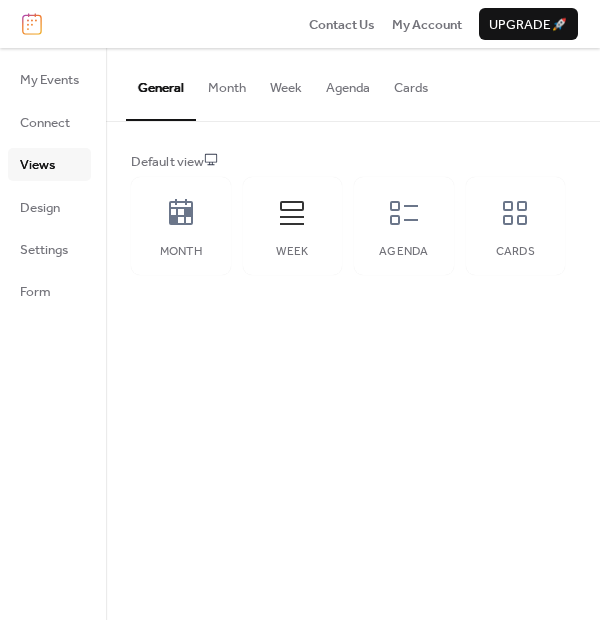 click on "Week" at bounding box center [286, 83] 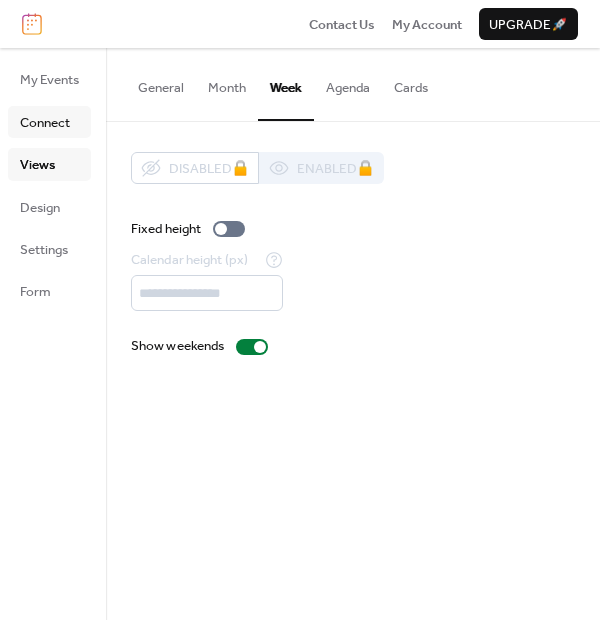 click on "Connect" at bounding box center [45, 123] 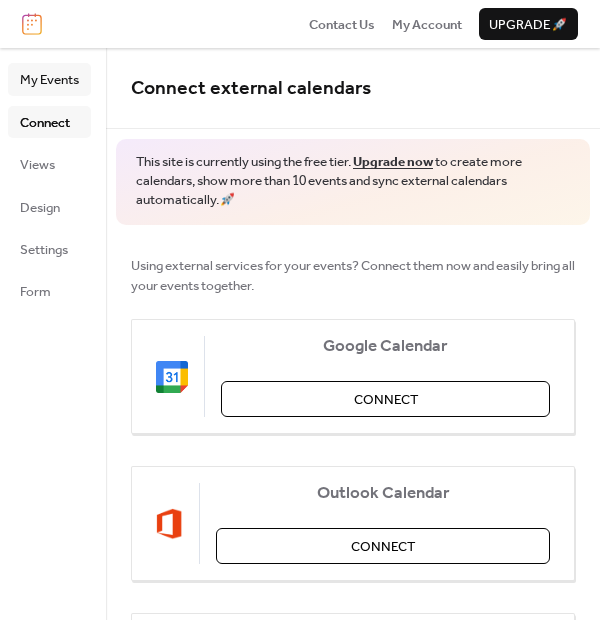 click on "My Events" at bounding box center [49, 80] 